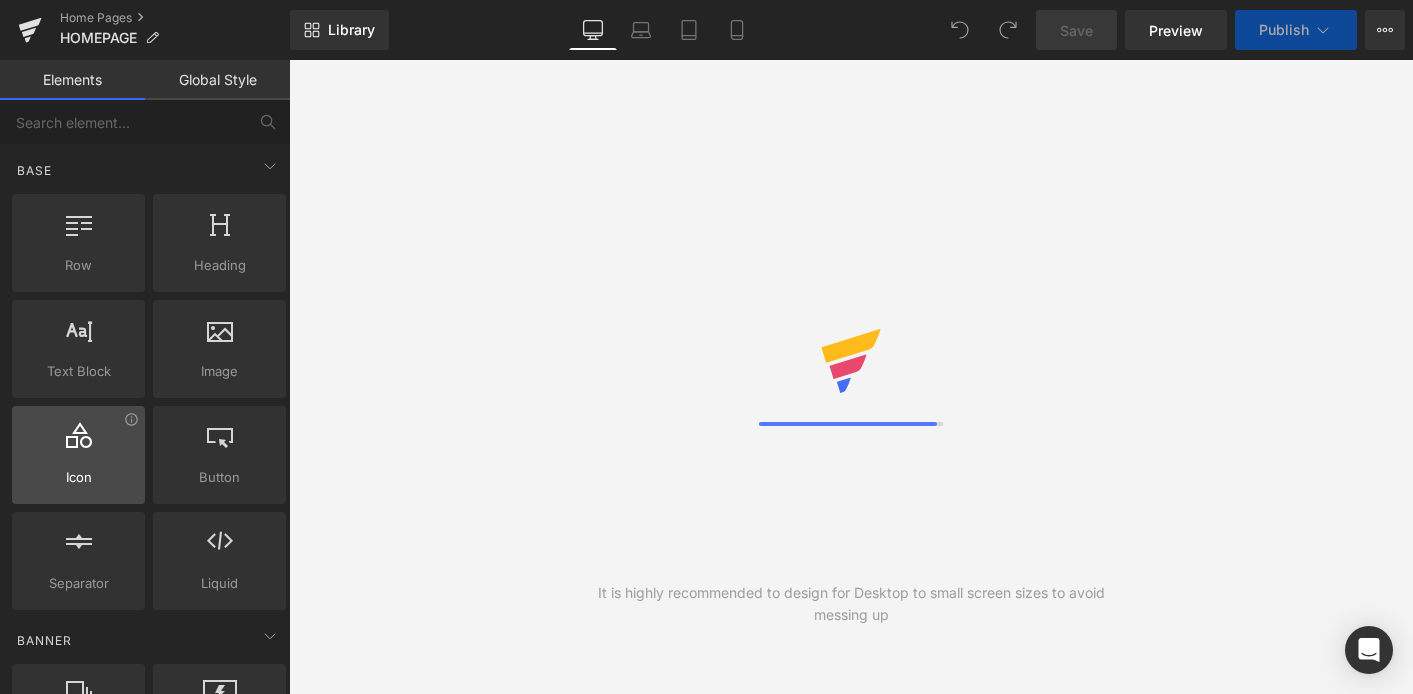 scroll, scrollTop: 0, scrollLeft: 0, axis: both 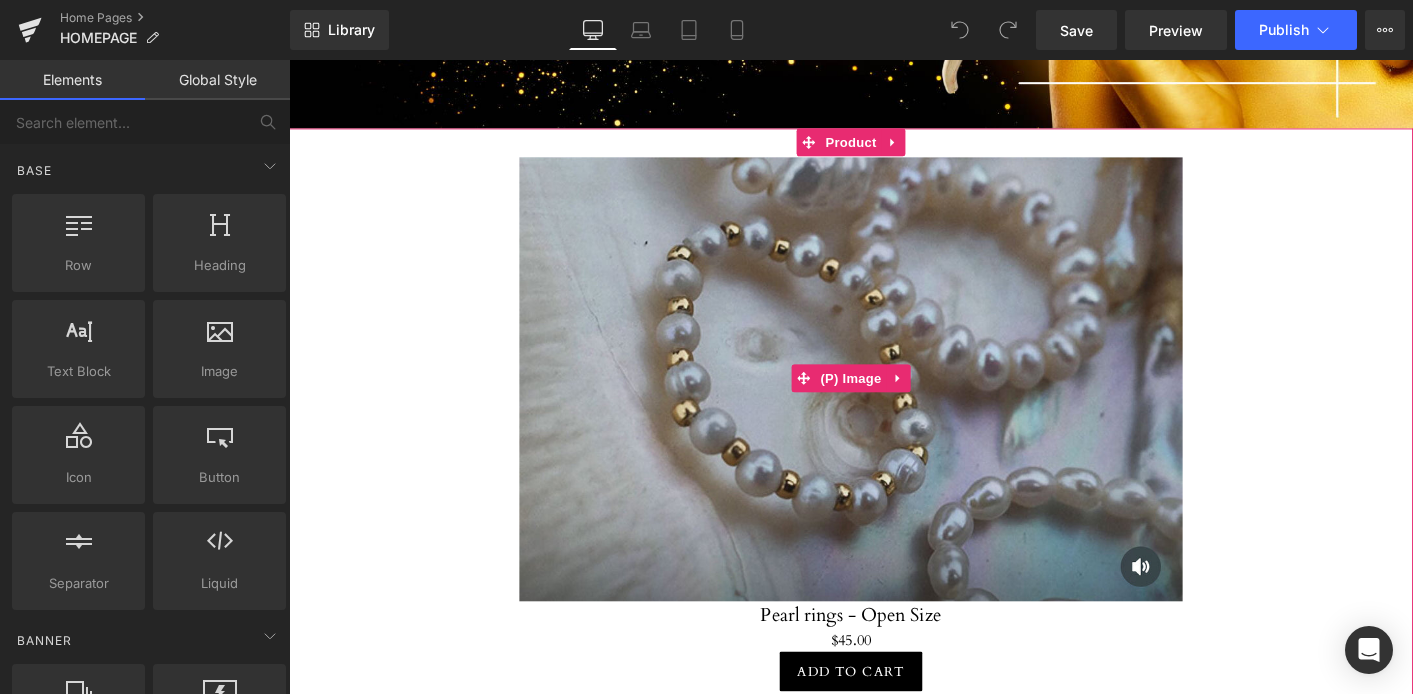 click at bounding box center [894, 403] 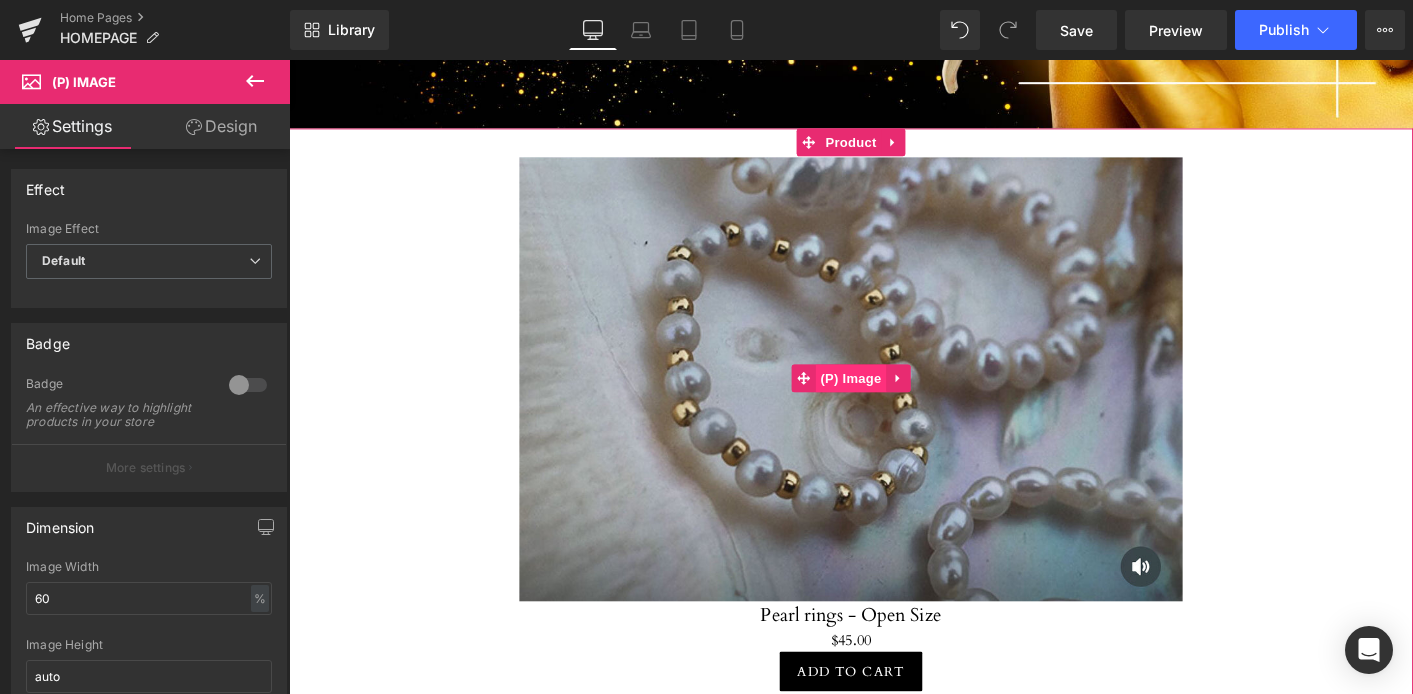 click on "(P) Image" at bounding box center [894, 403] 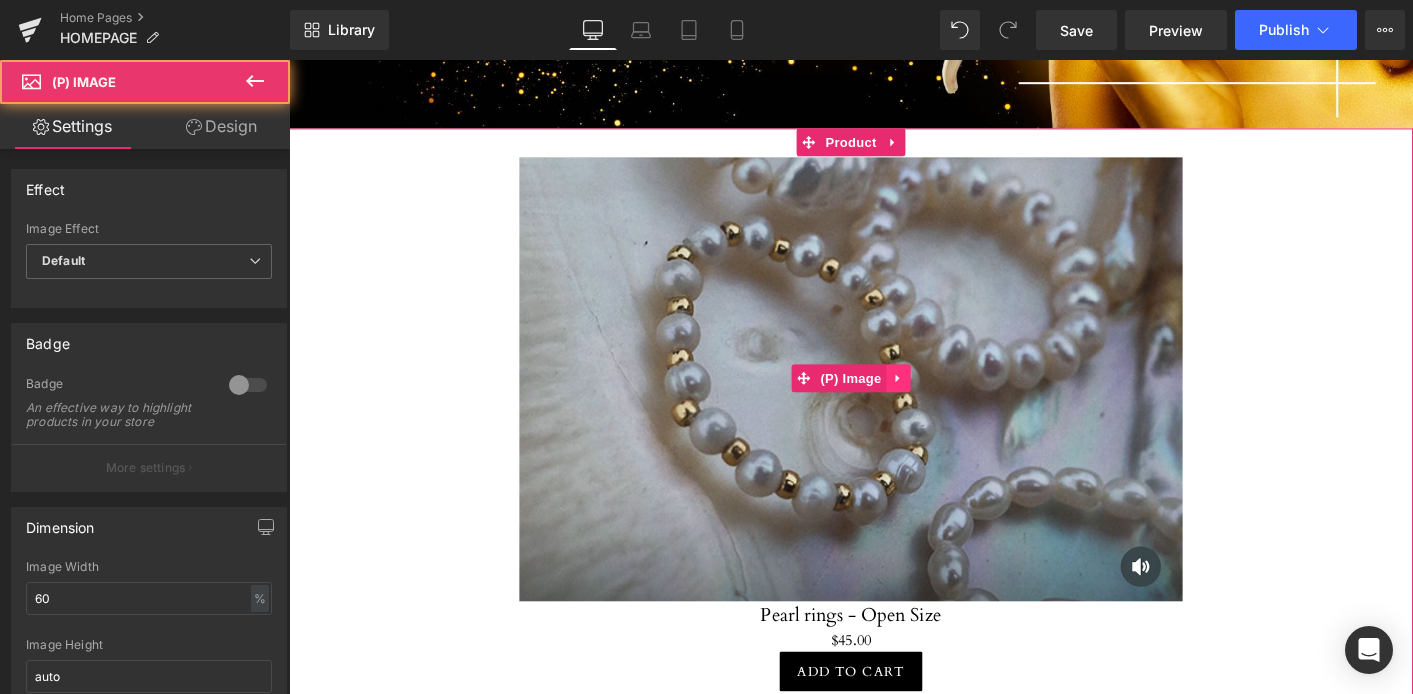 click 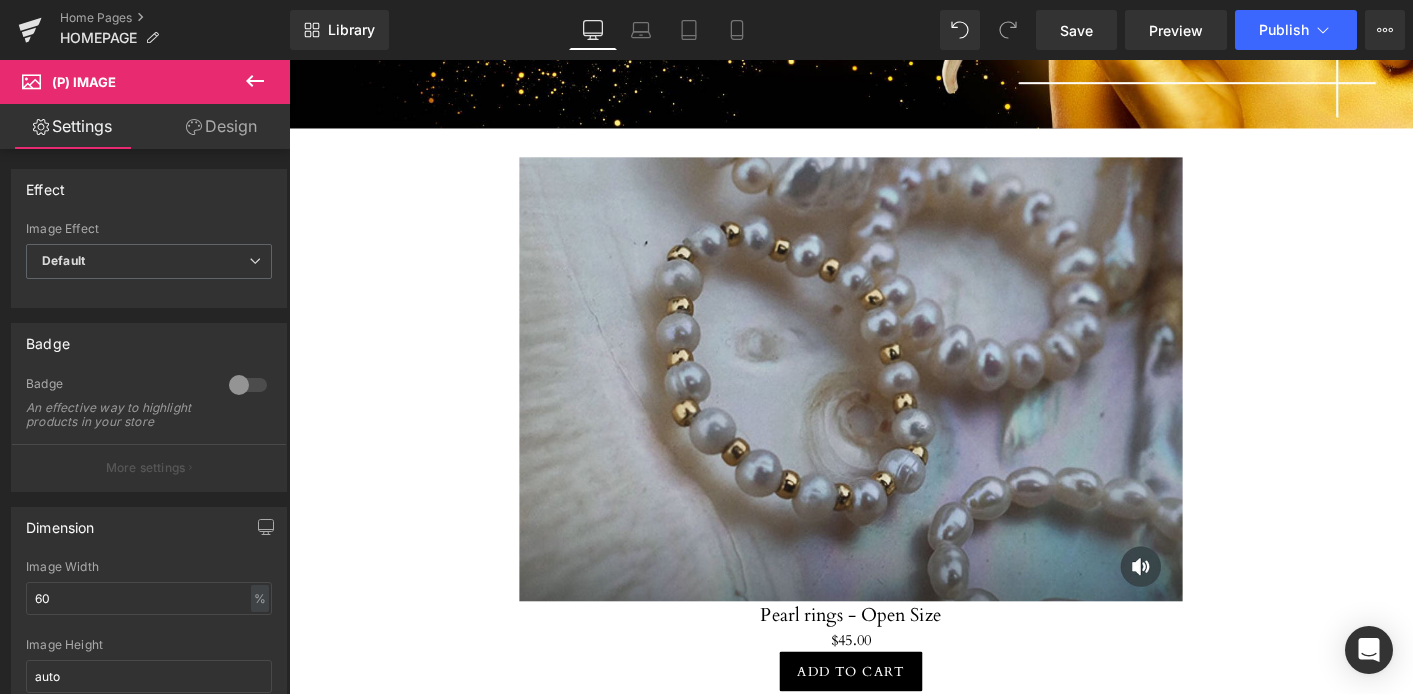 click at bounding box center [255, 82] 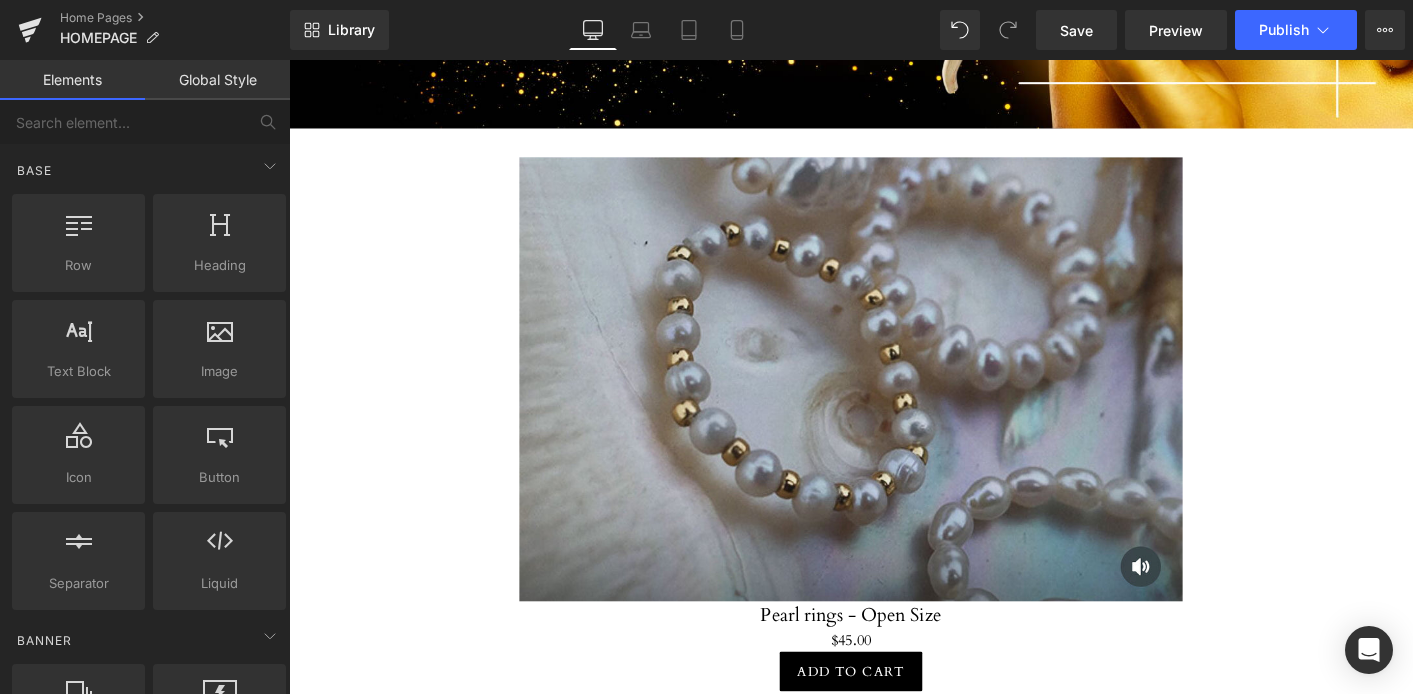 click on "Image  images, photos, alts, uploads" 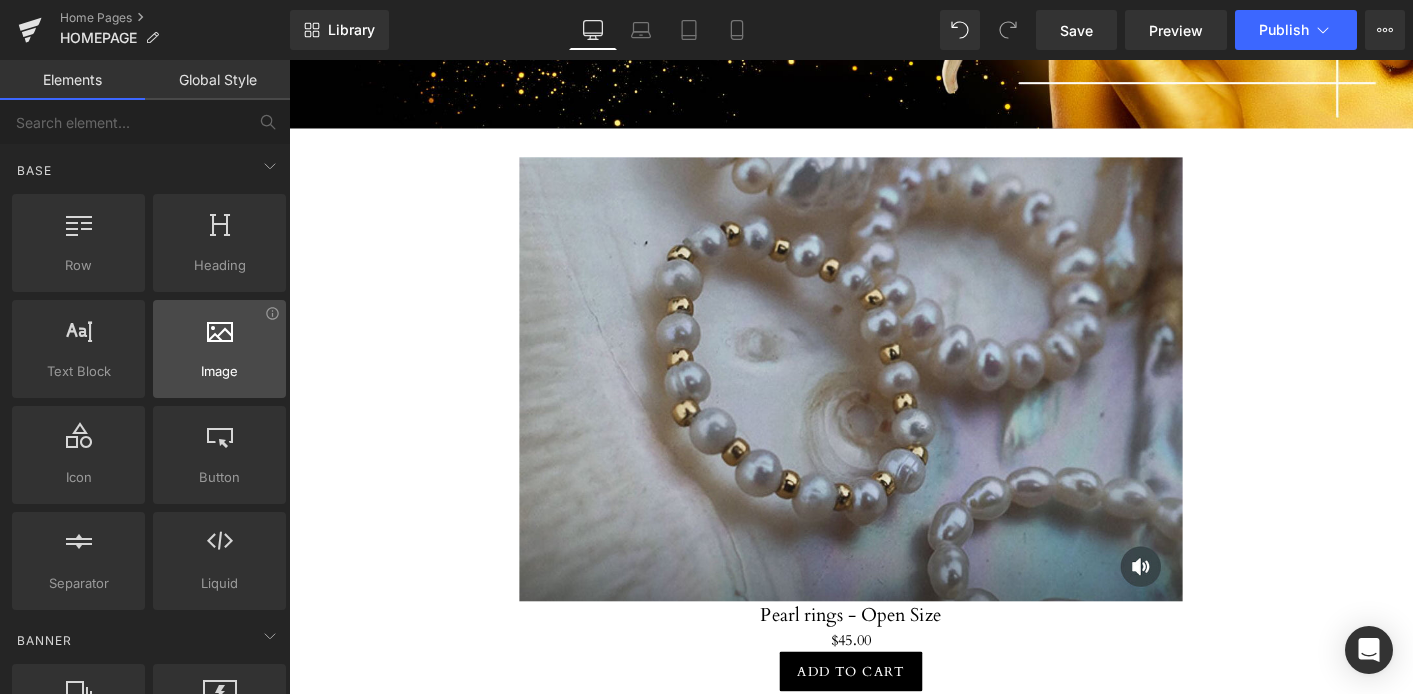 click on "Image" at bounding box center (219, 371) 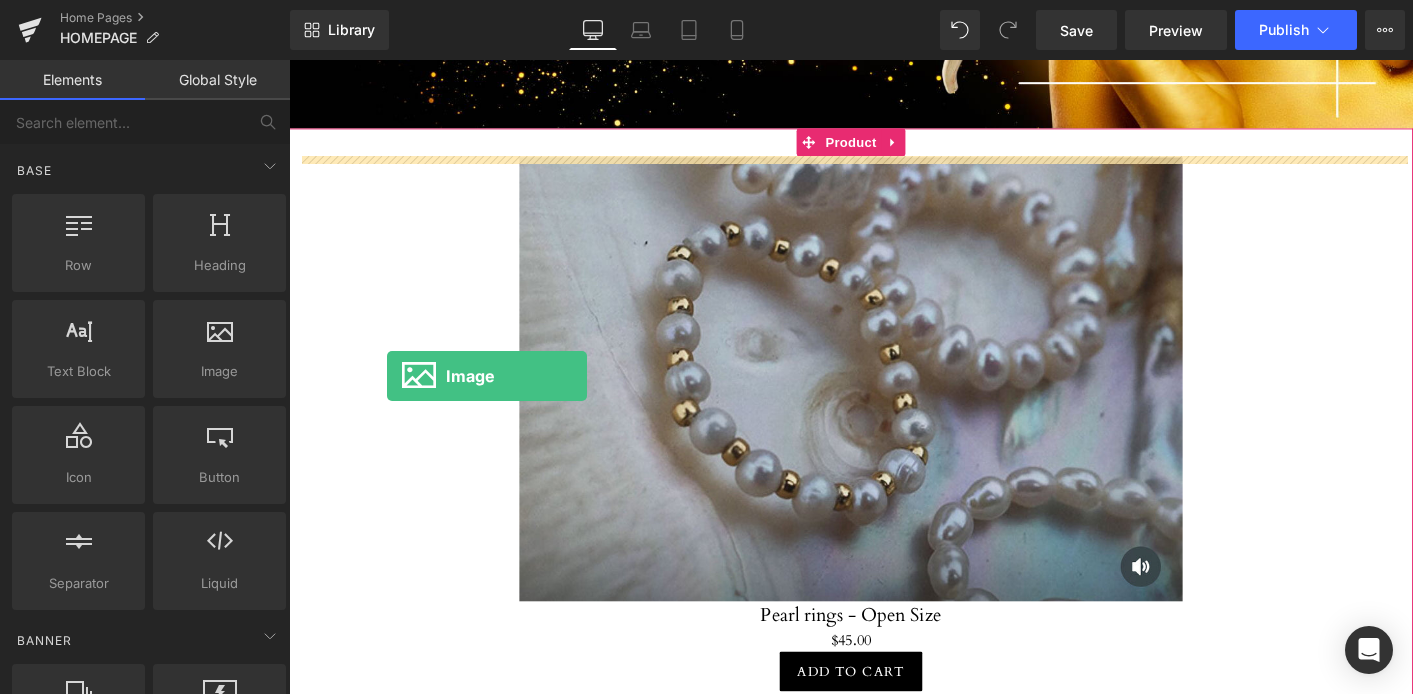 drag, startPoint x: 494, startPoint y: 434, endPoint x: 606, endPoint y: 409, distance: 114.75626 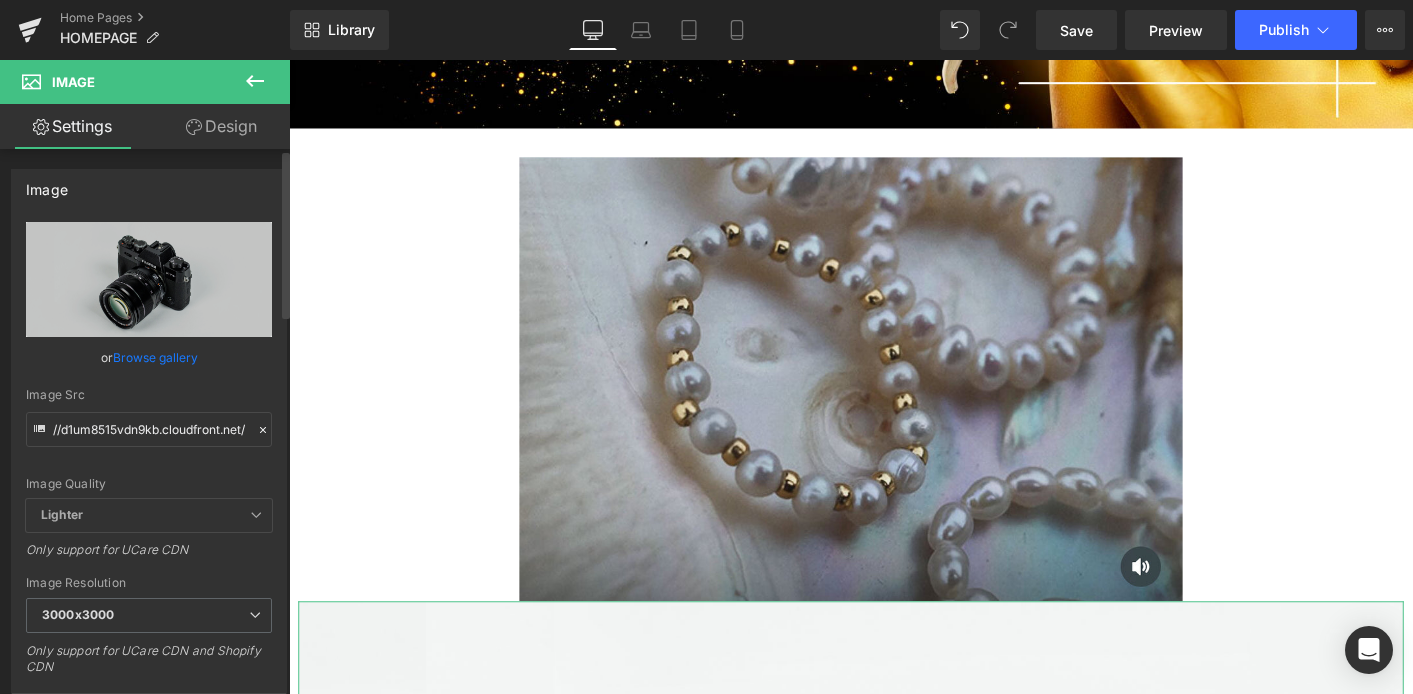 click on "Browse gallery" at bounding box center [155, 357] 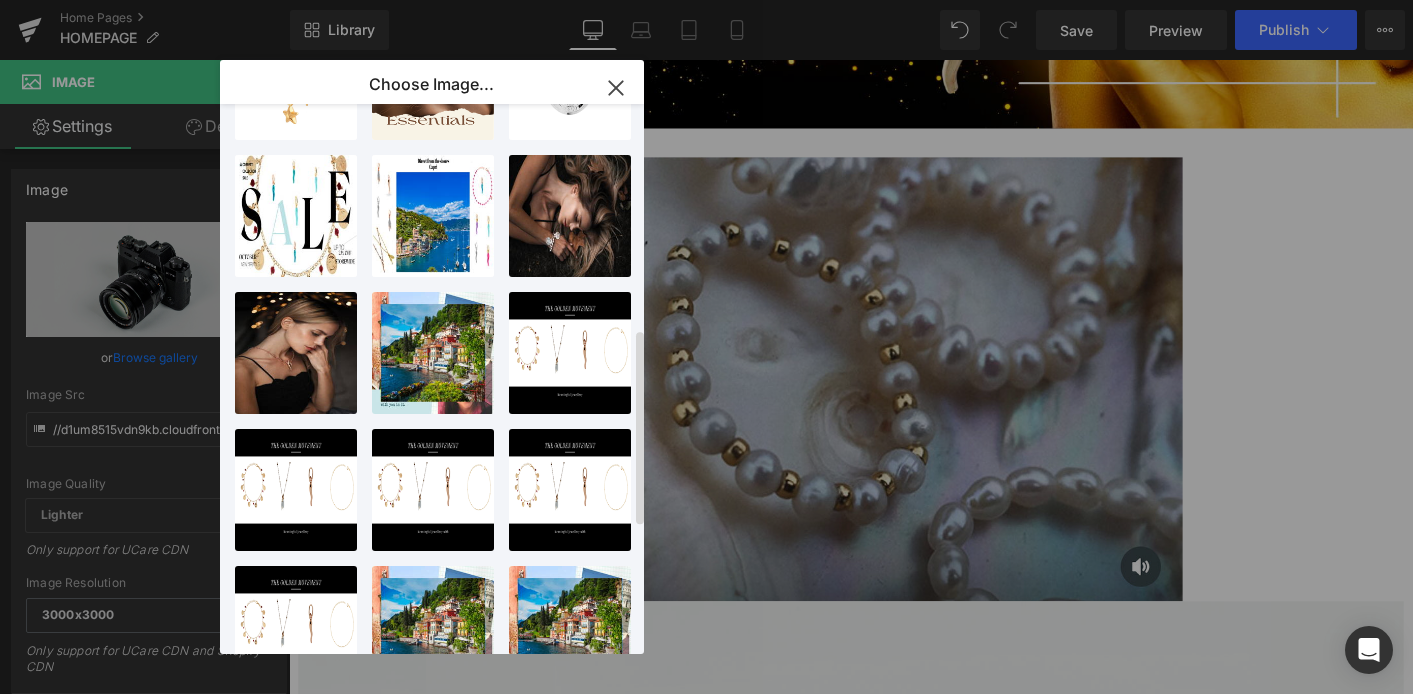 scroll, scrollTop: 636, scrollLeft: 0, axis: vertical 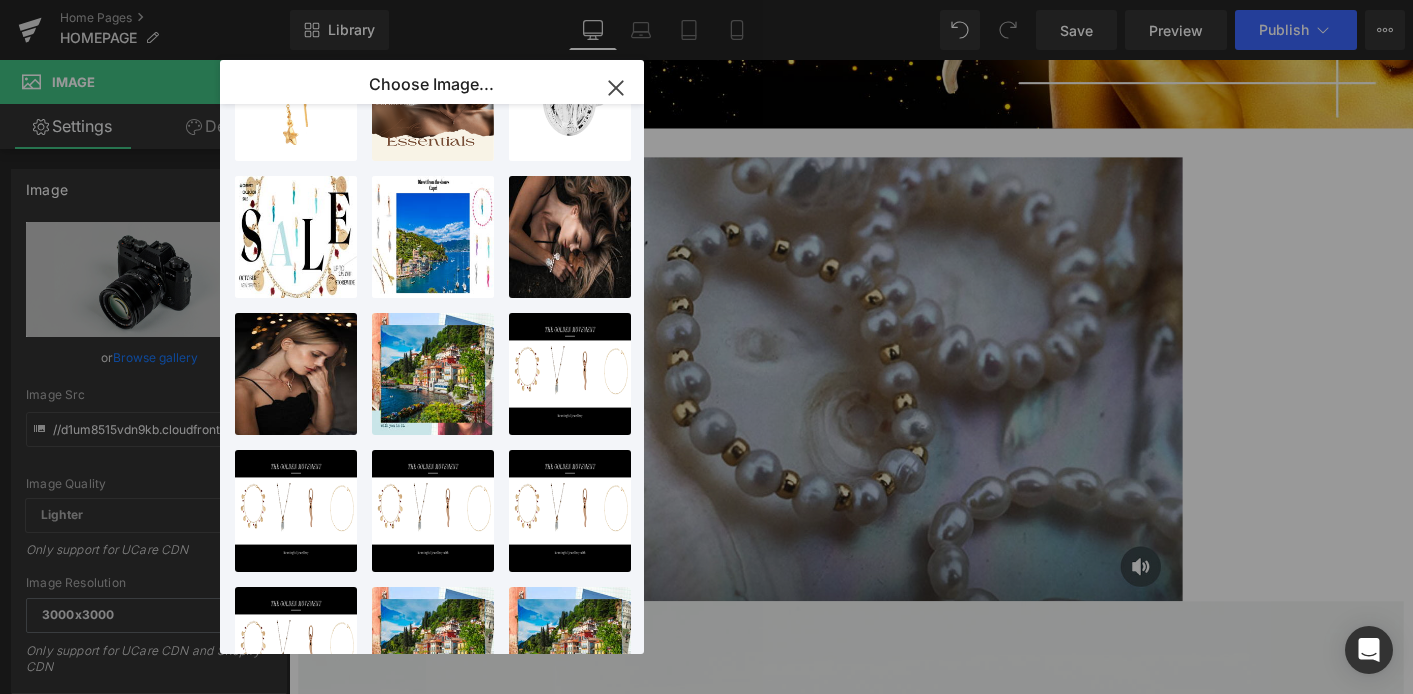 click on "Choose Image..." at bounding box center (431, 84) 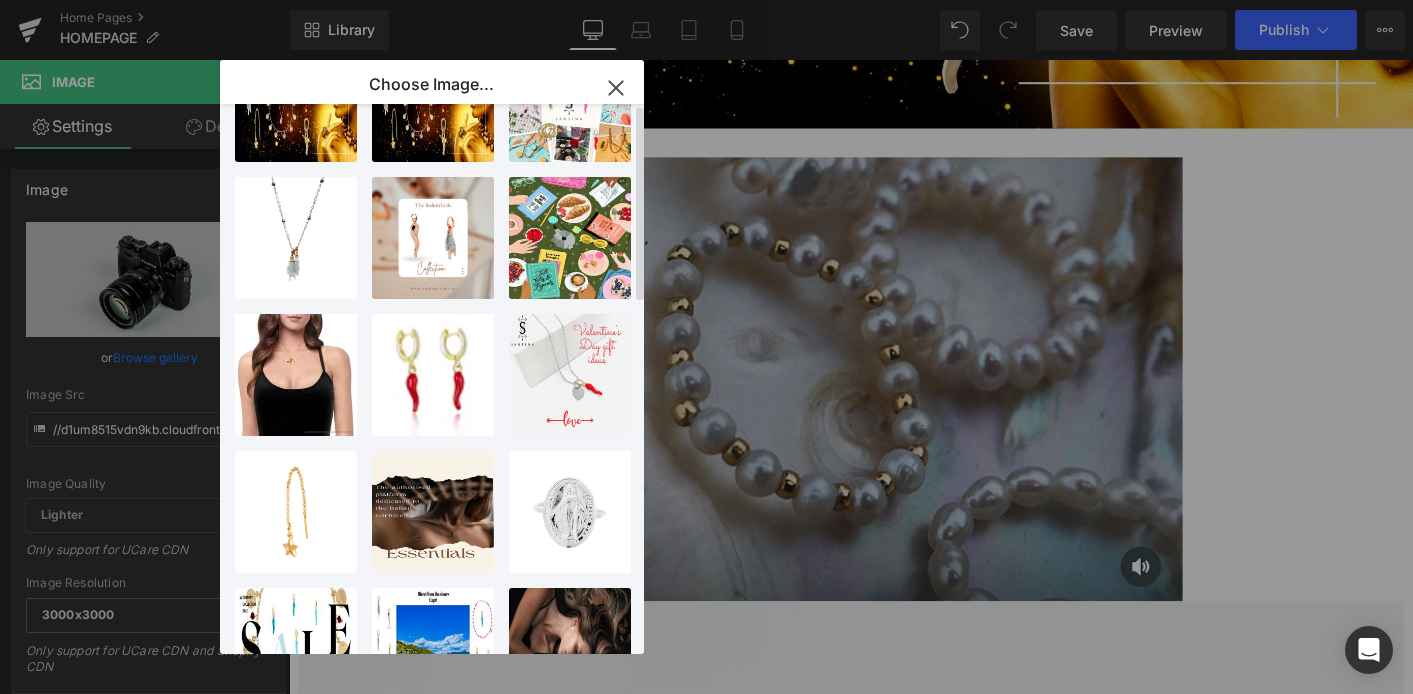 scroll, scrollTop: 0, scrollLeft: 0, axis: both 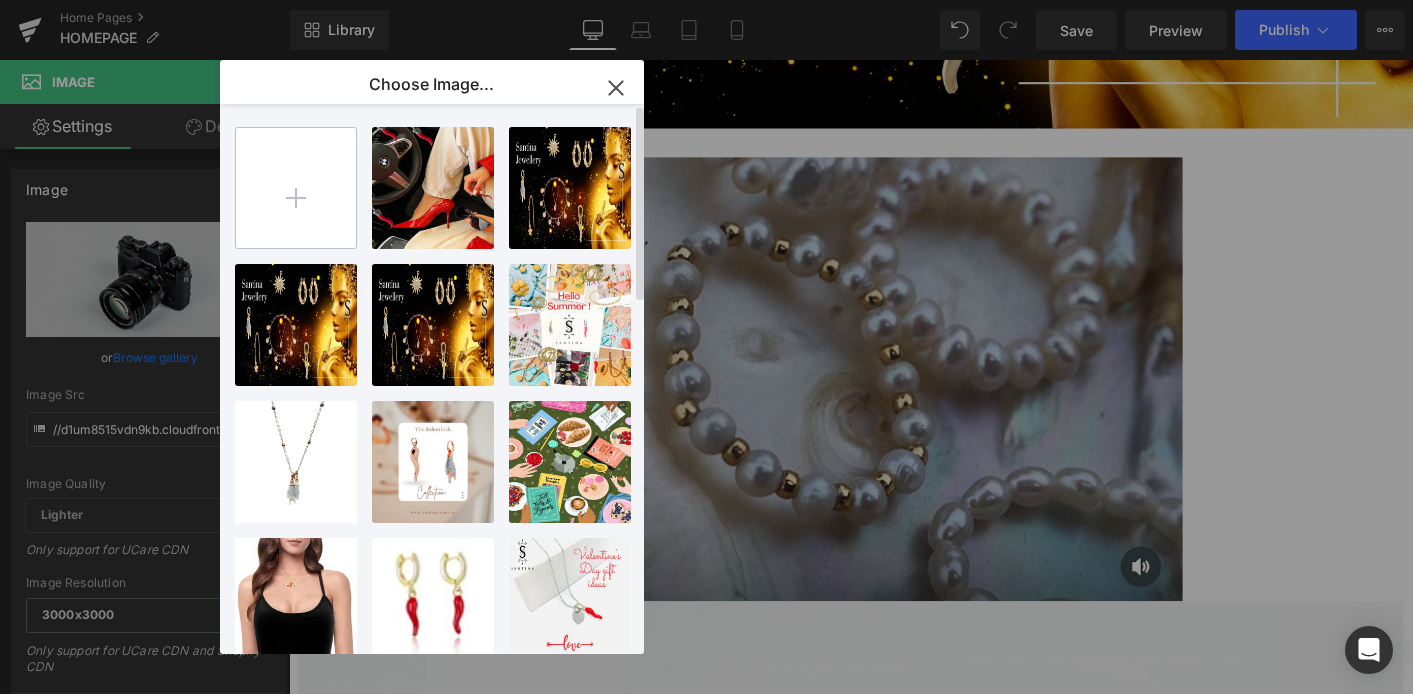 click at bounding box center (296, 188) 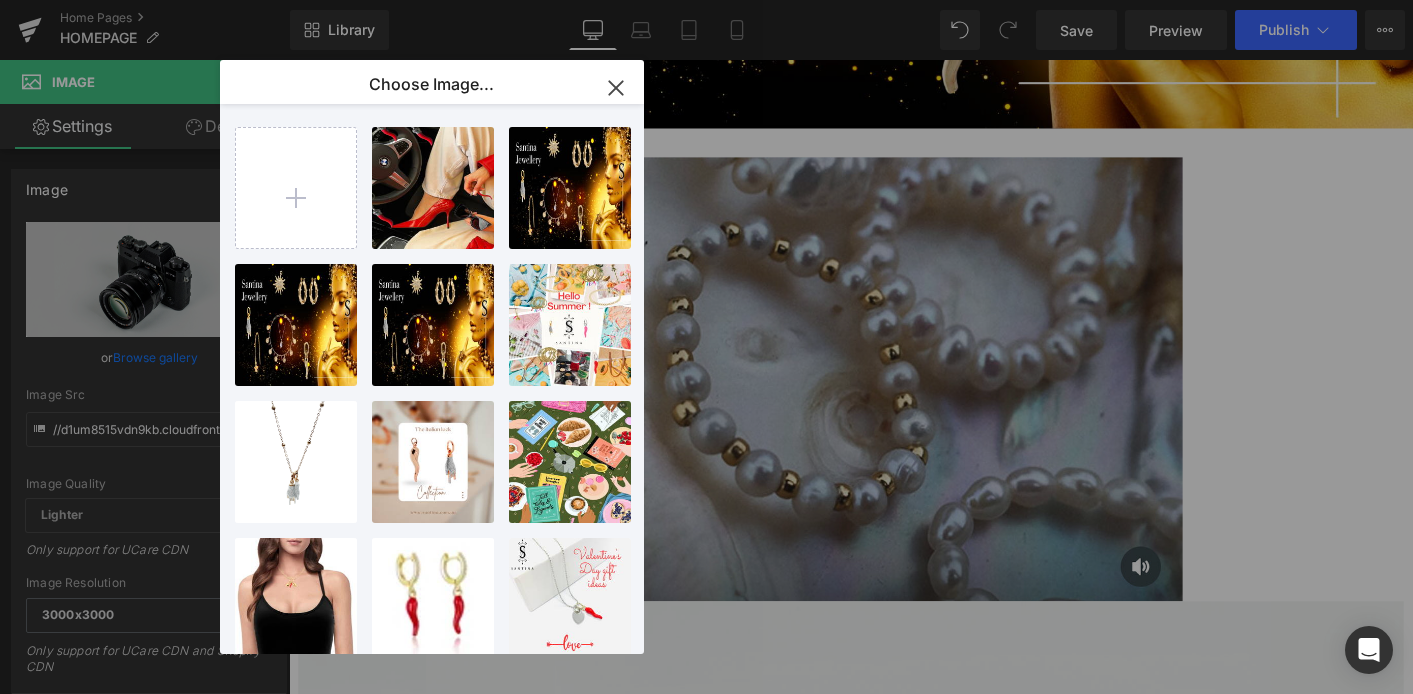 type on "C:\fakepath\[UUID].heic" 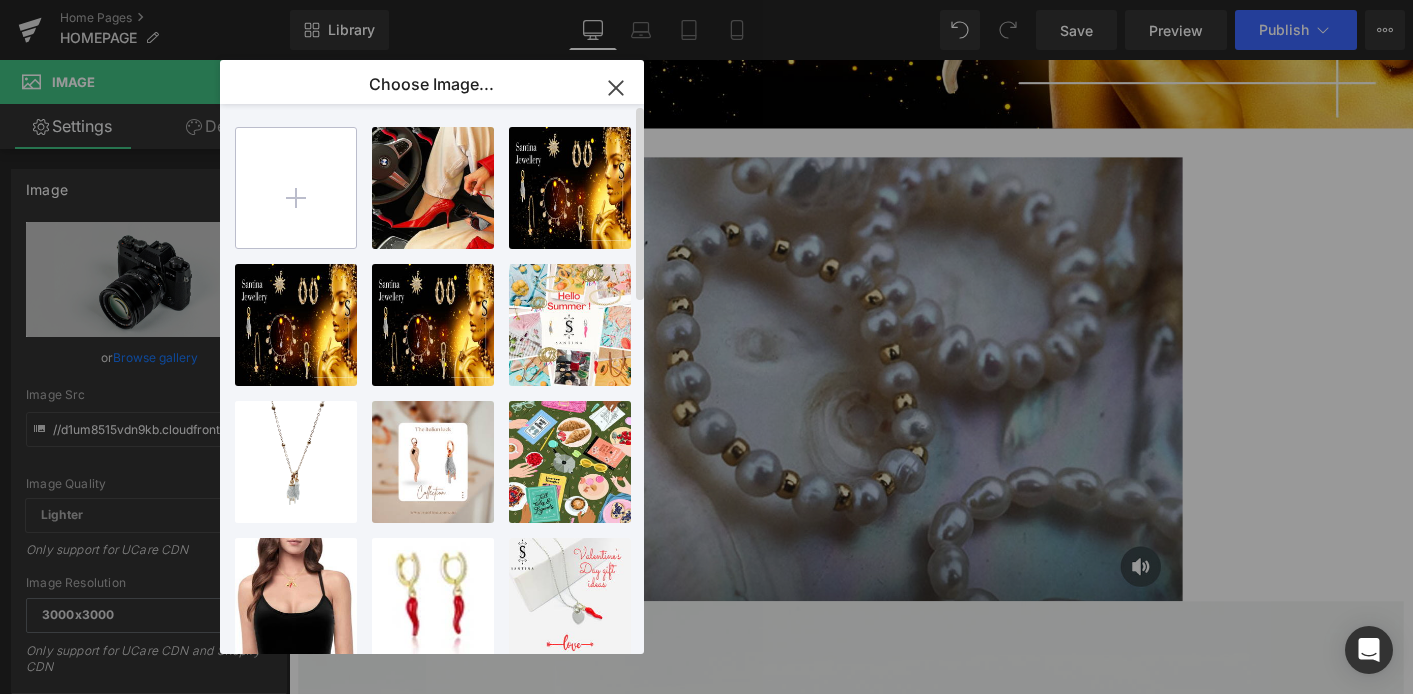 click at bounding box center (296, 188) 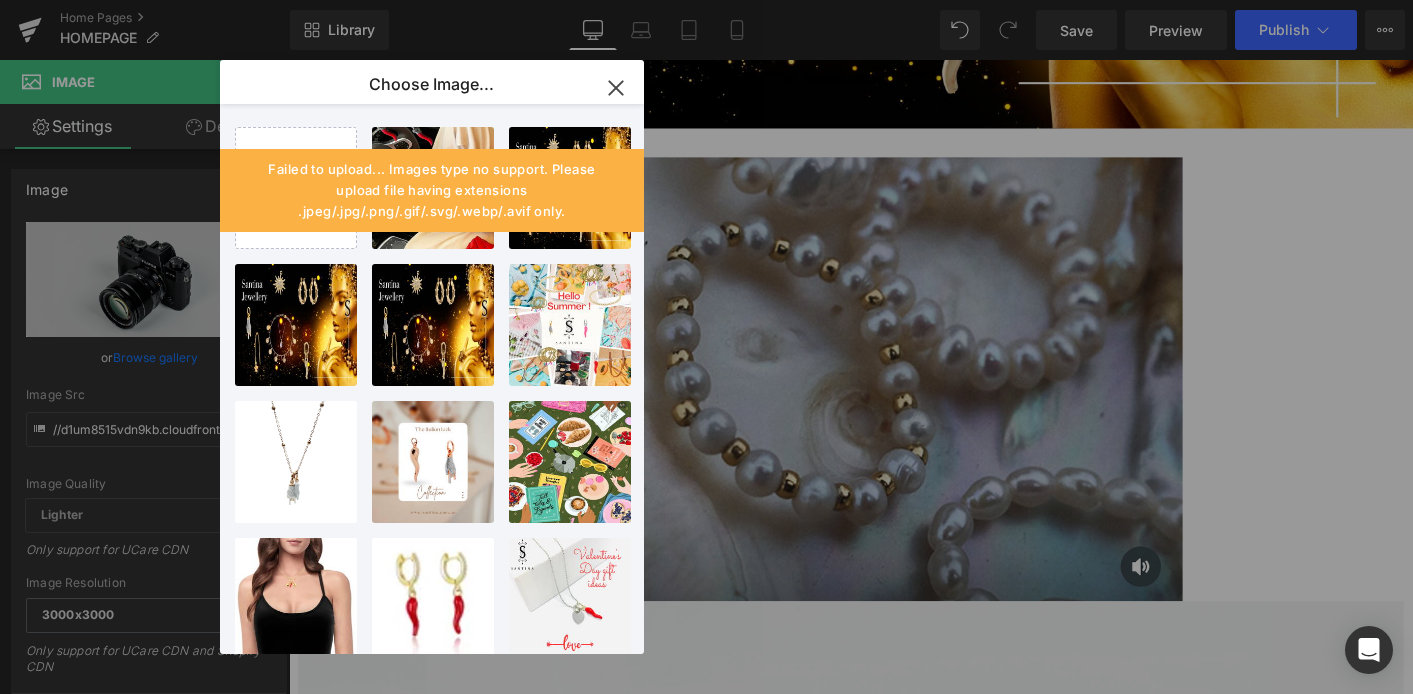 click on "Failed to upload... Images type no support. Please upload file having extensions .jpeg/.jpg/.png/.gif/.svg/.webp/.avif only." at bounding box center (432, 190) 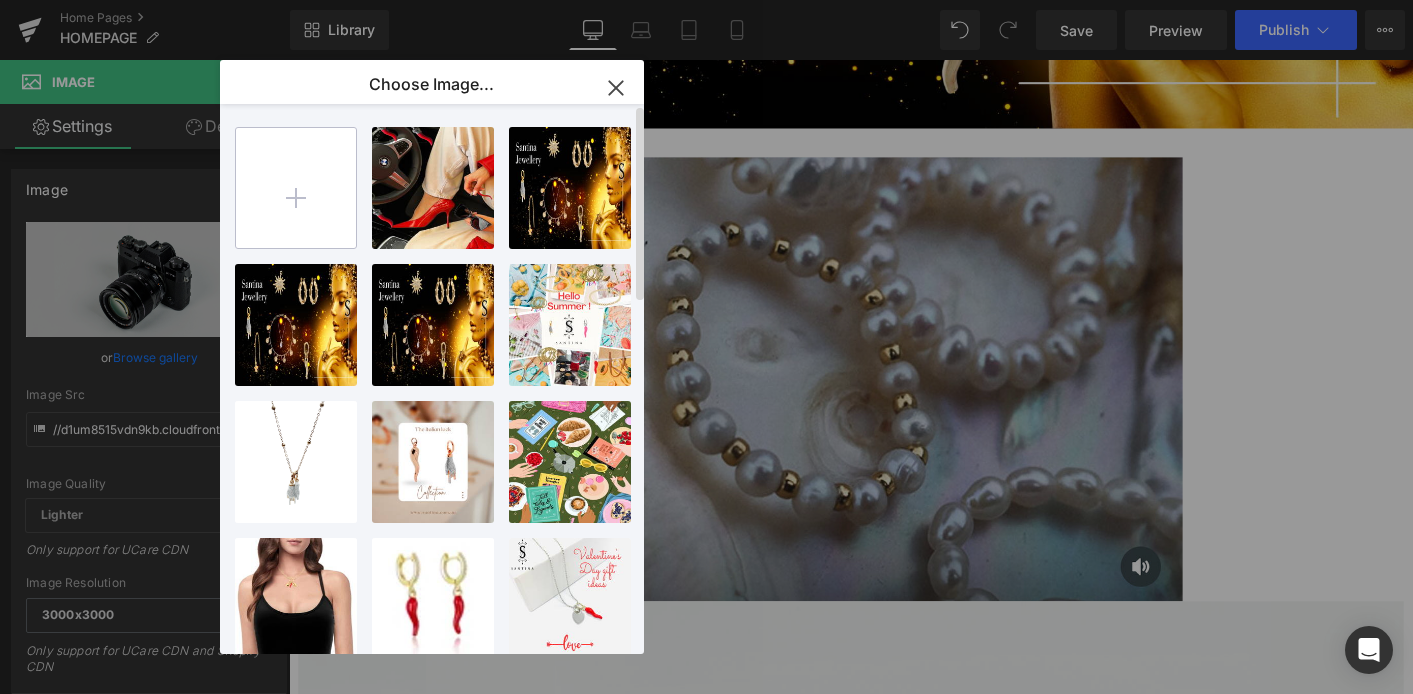 click at bounding box center [296, 188] 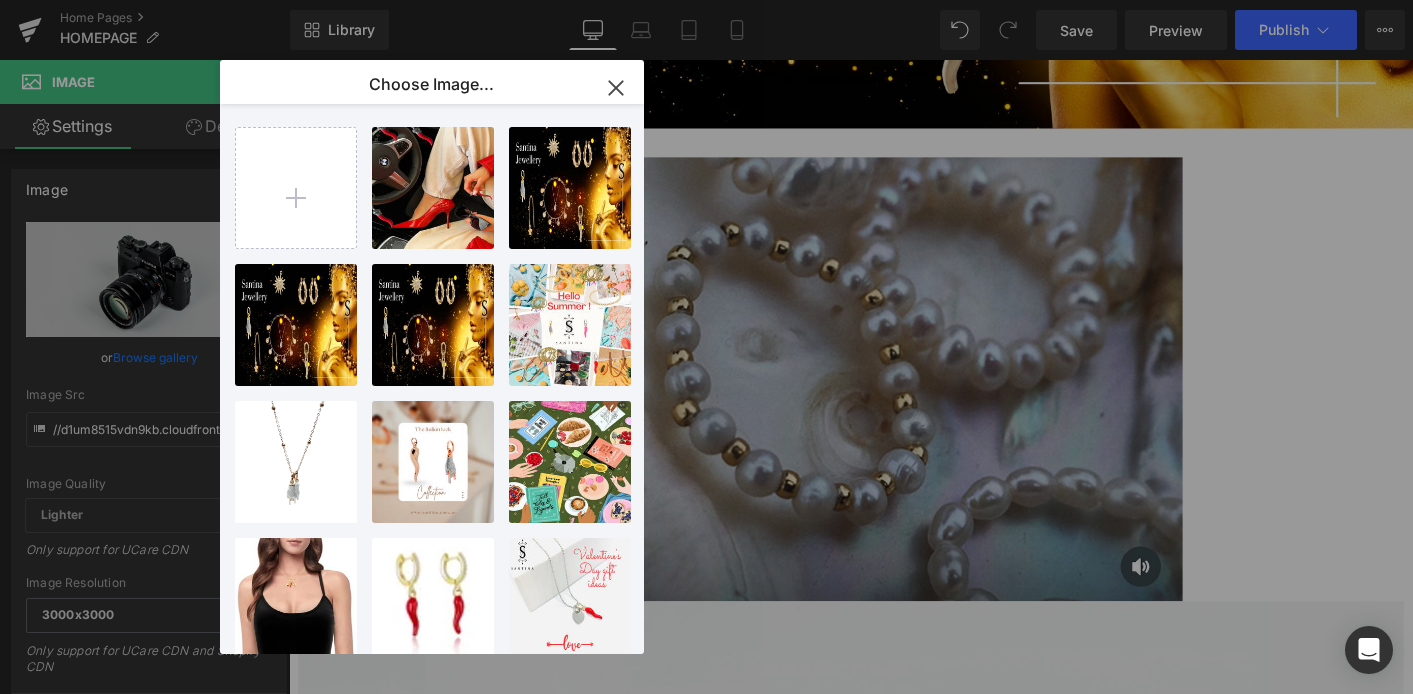 type on "C:\fakepath\[UUID].jpeg" 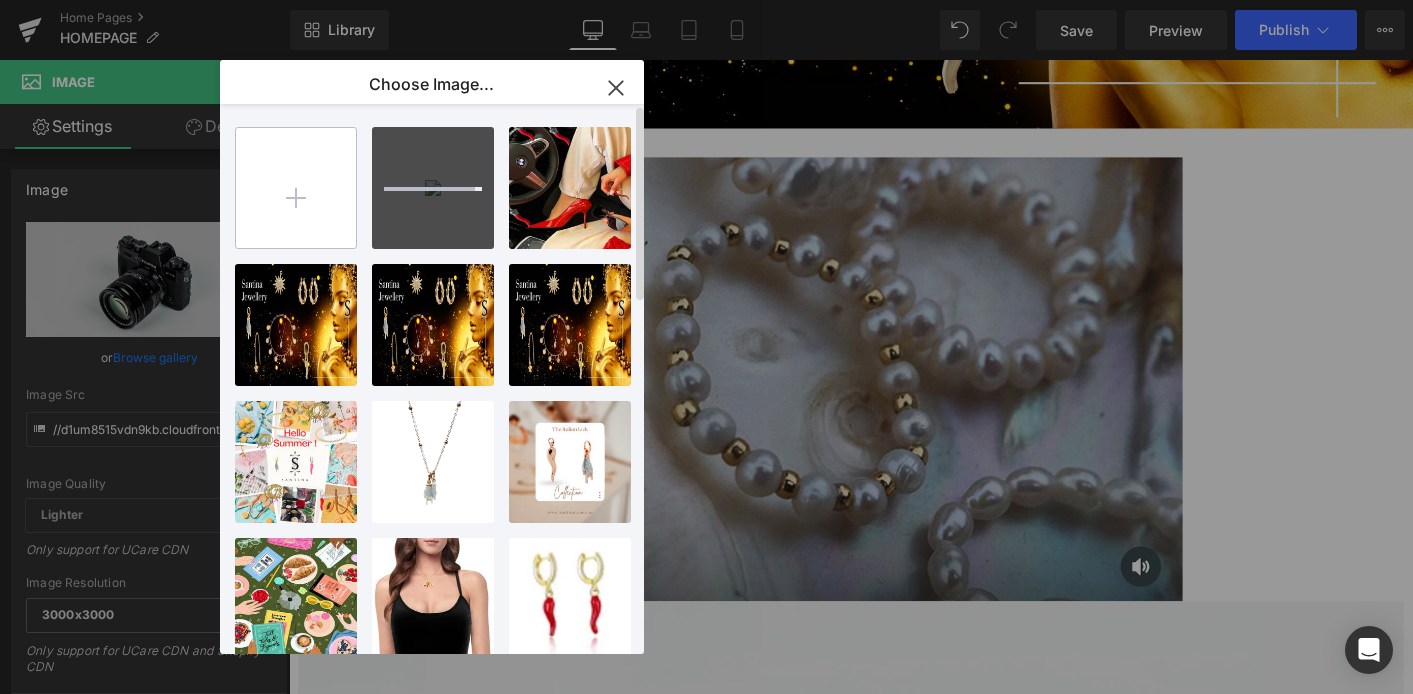 type 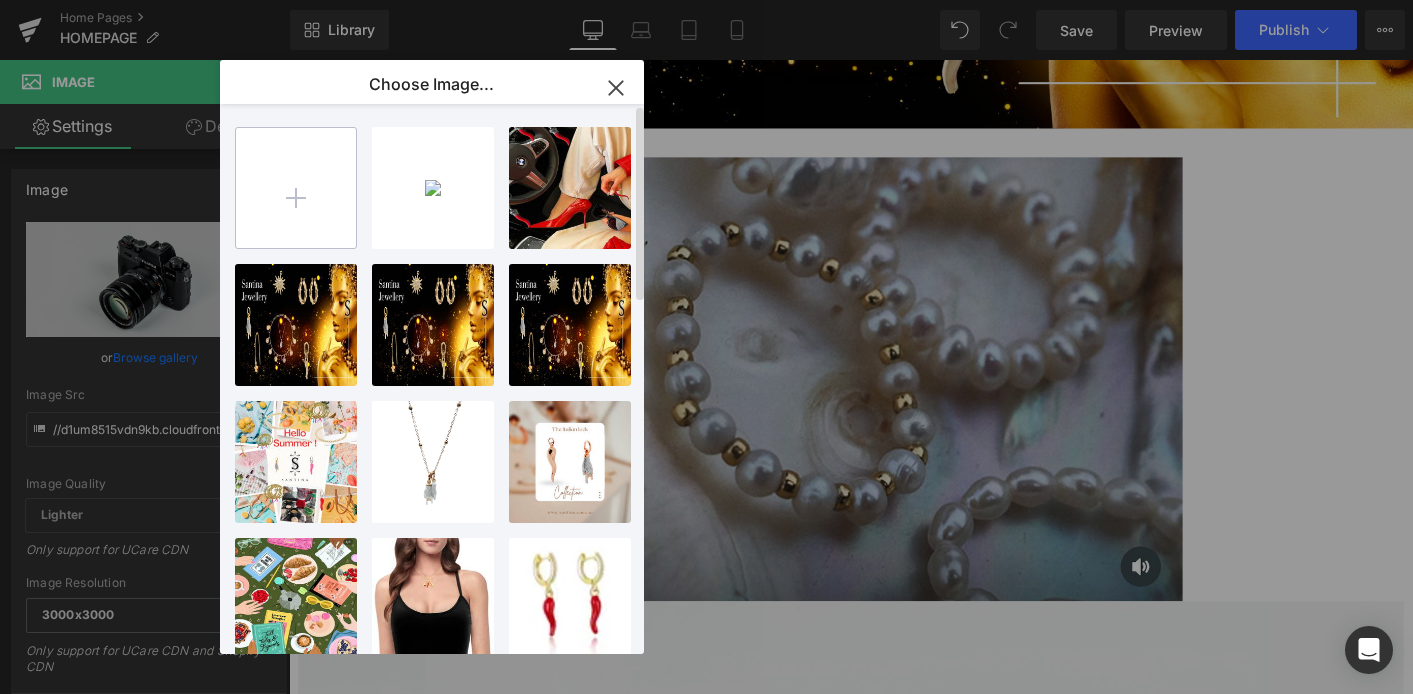 click at bounding box center (296, 188) 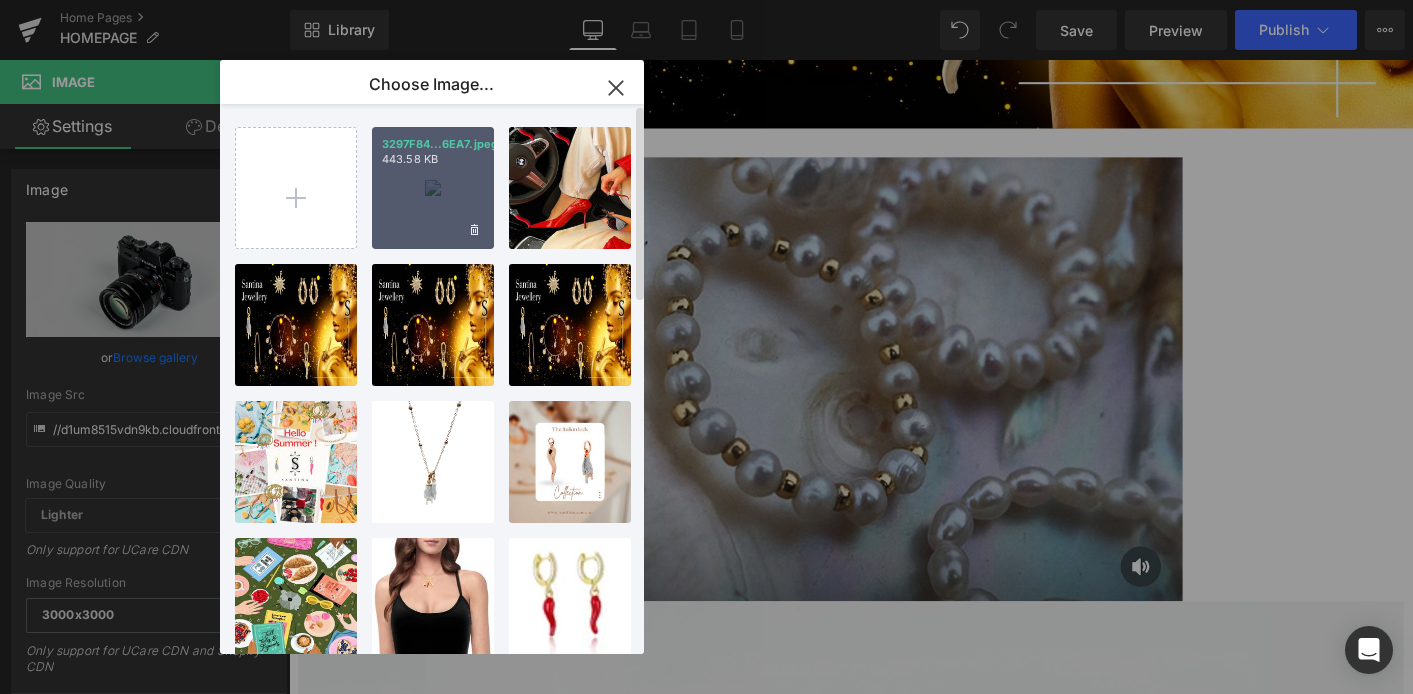 click on "3297F84...6EA7.jpeg" at bounding box center [433, 144] 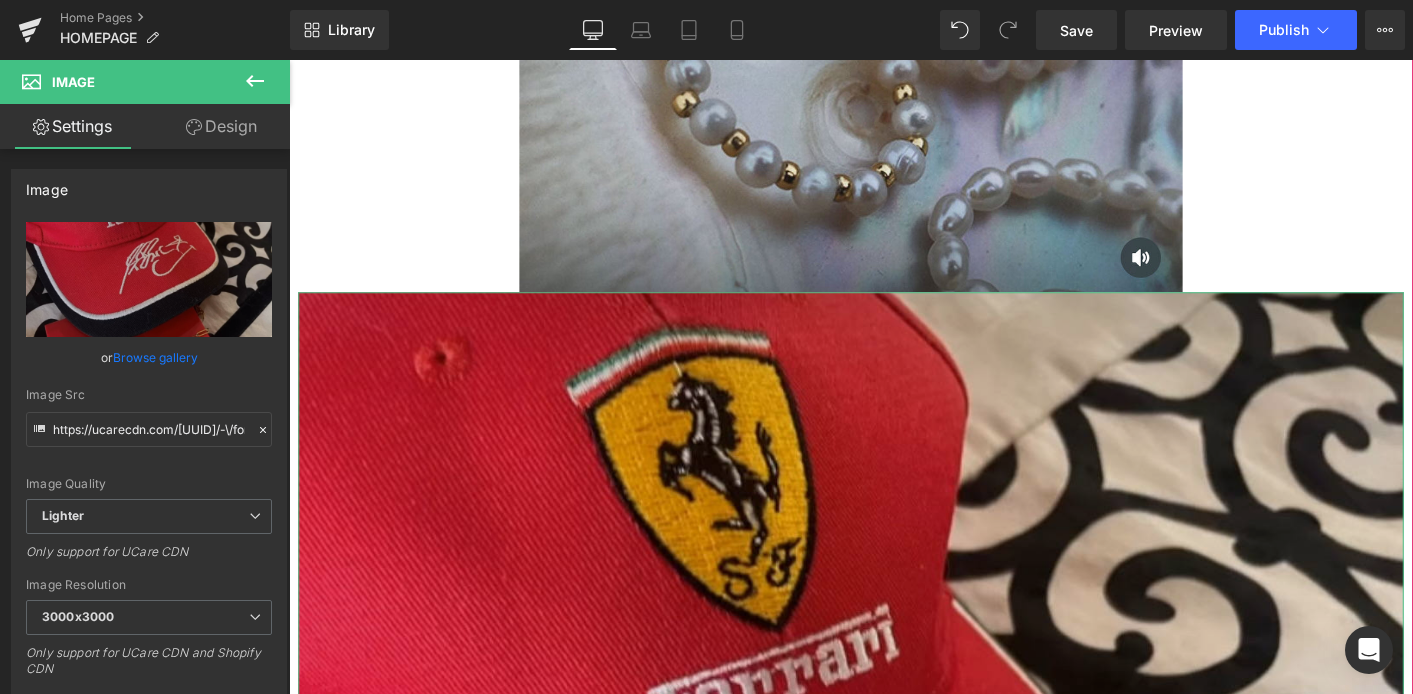 scroll, scrollTop: 1837, scrollLeft: 0, axis: vertical 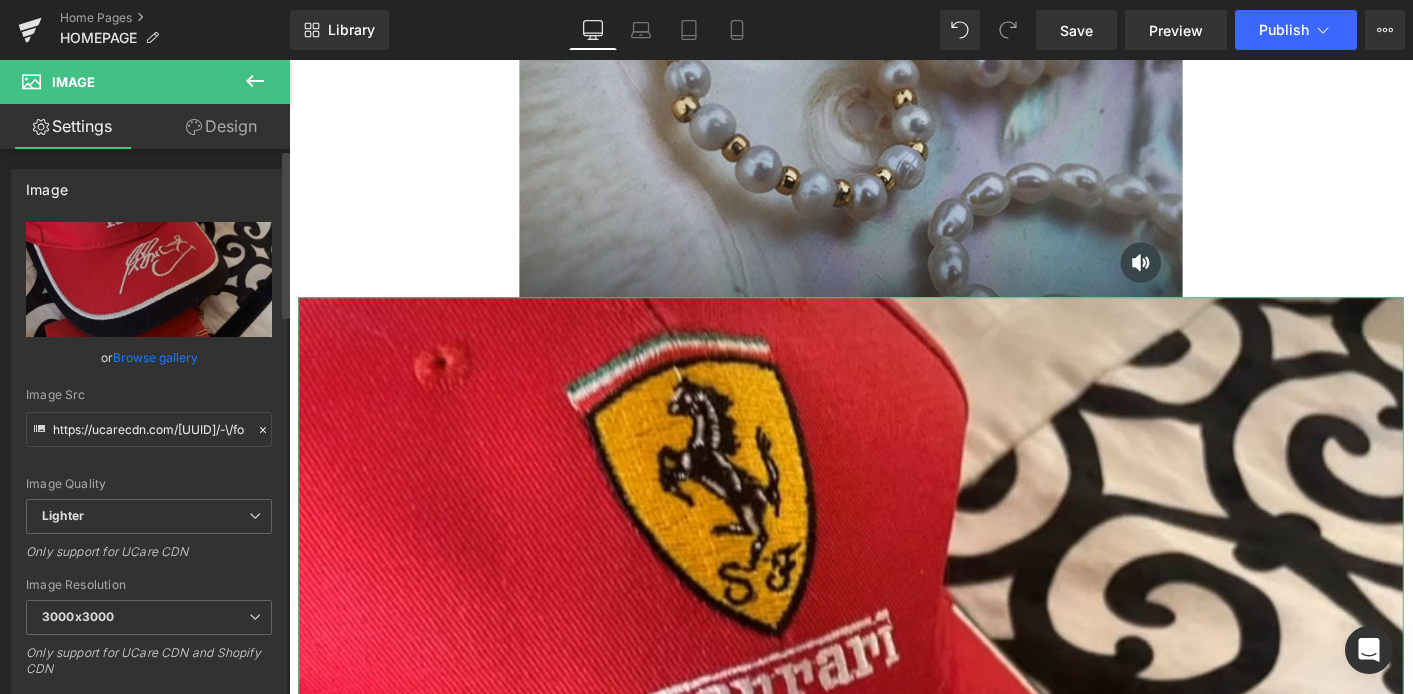 click on "Browse gallery" at bounding box center [155, 357] 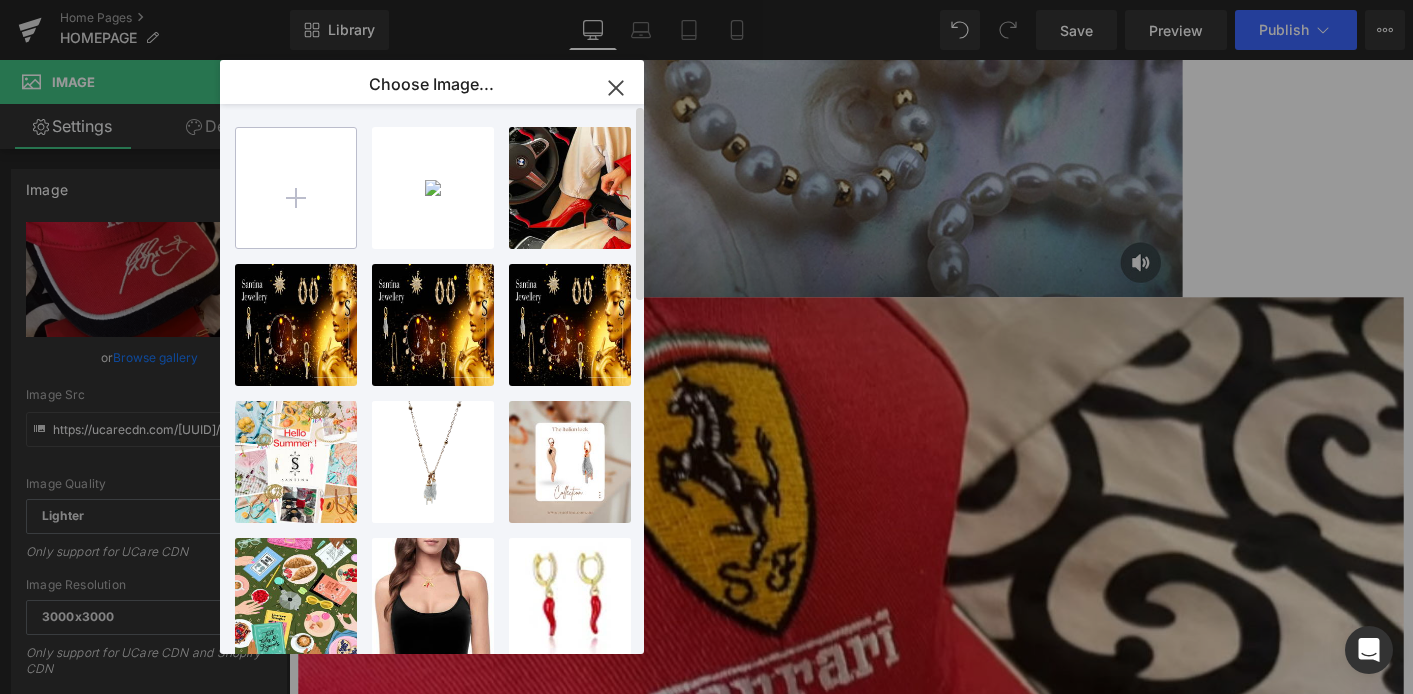 click at bounding box center [296, 188] 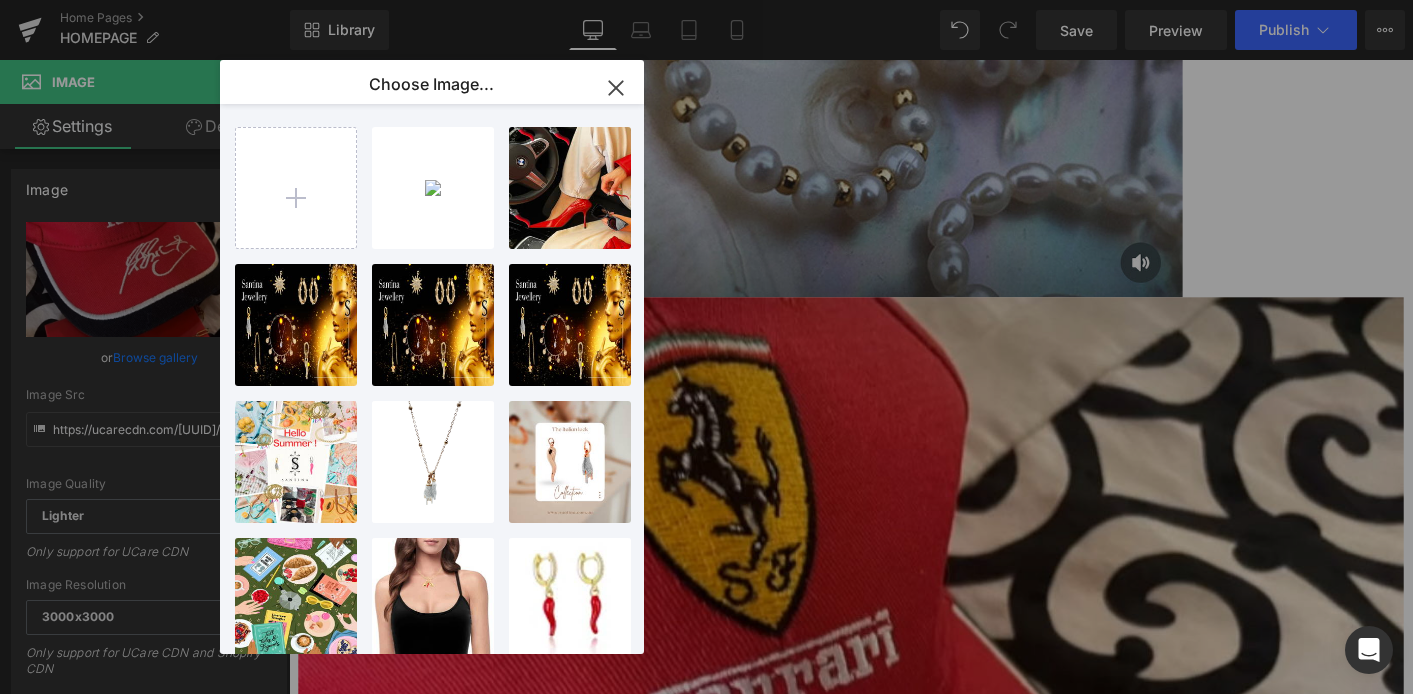 type on "C:\fakepath\[UUID].heic" 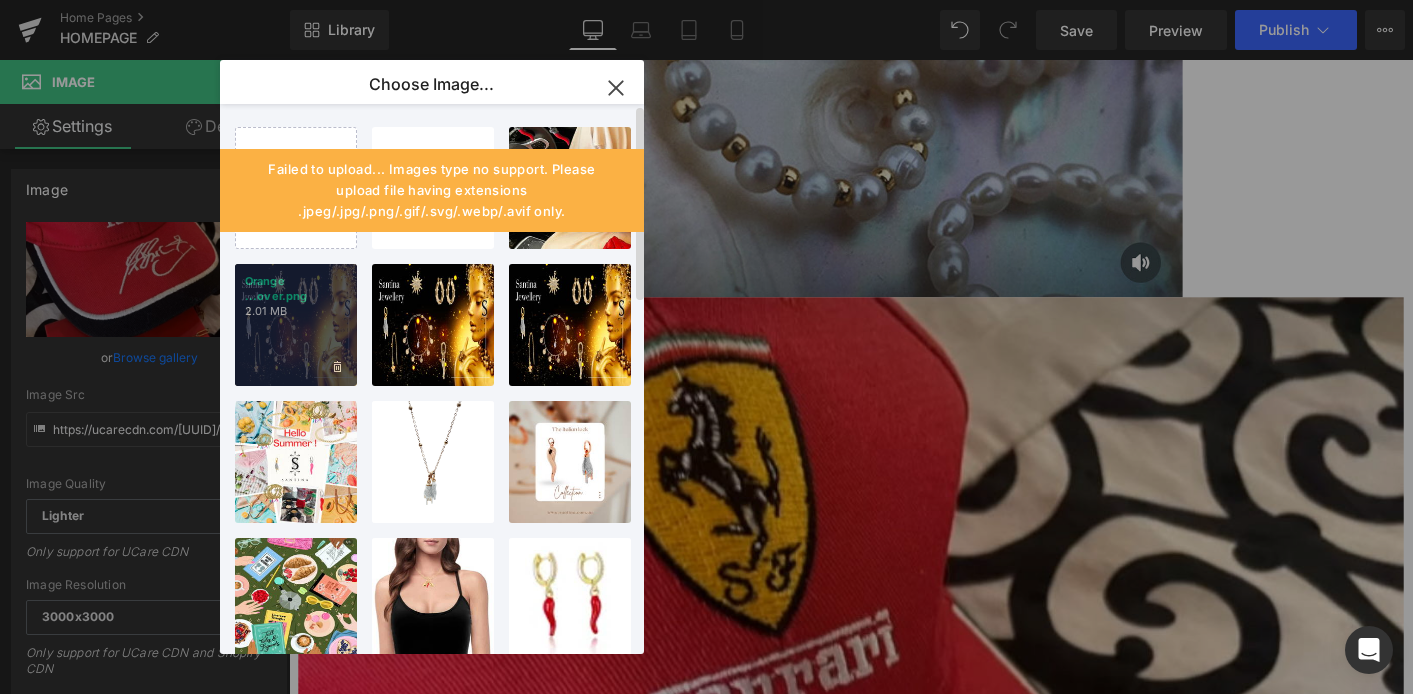 click on "Orange ...over.png 2.01 MB" at bounding box center (296, 325) 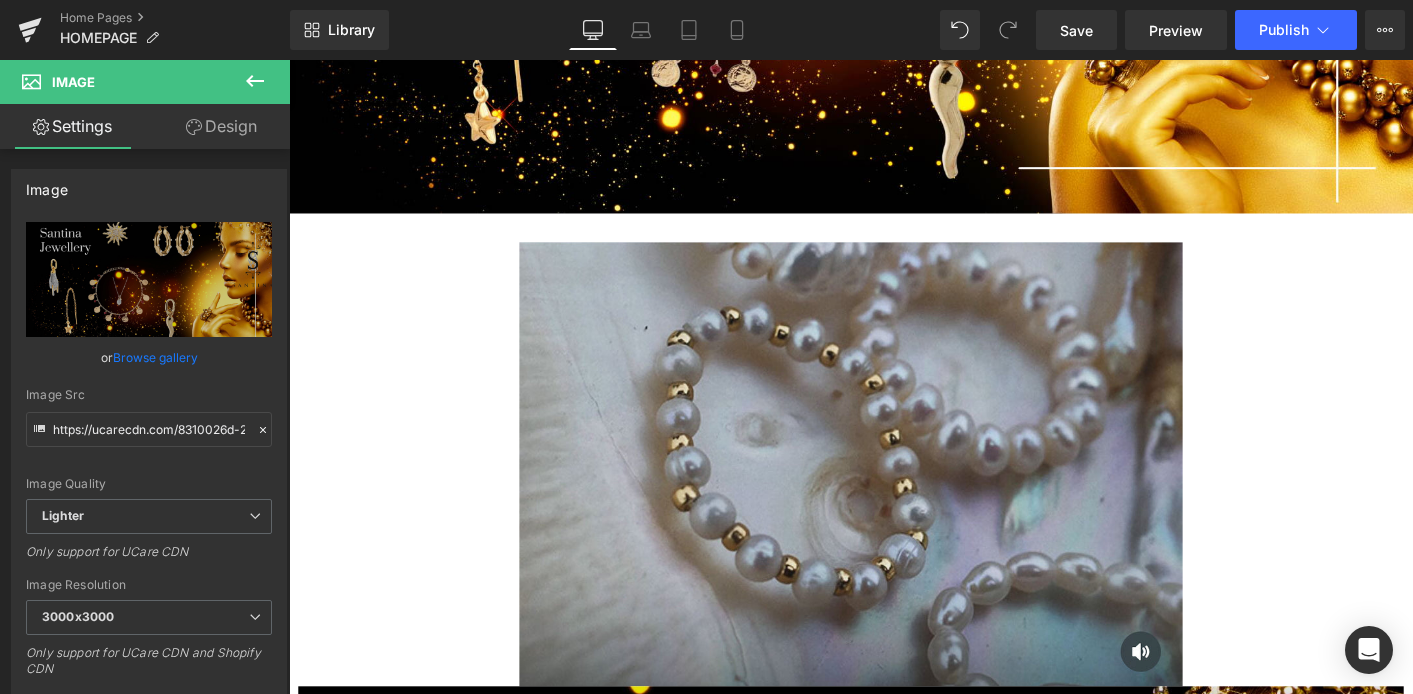 scroll, scrollTop: 1775, scrollLeft: 0, axis: vertical 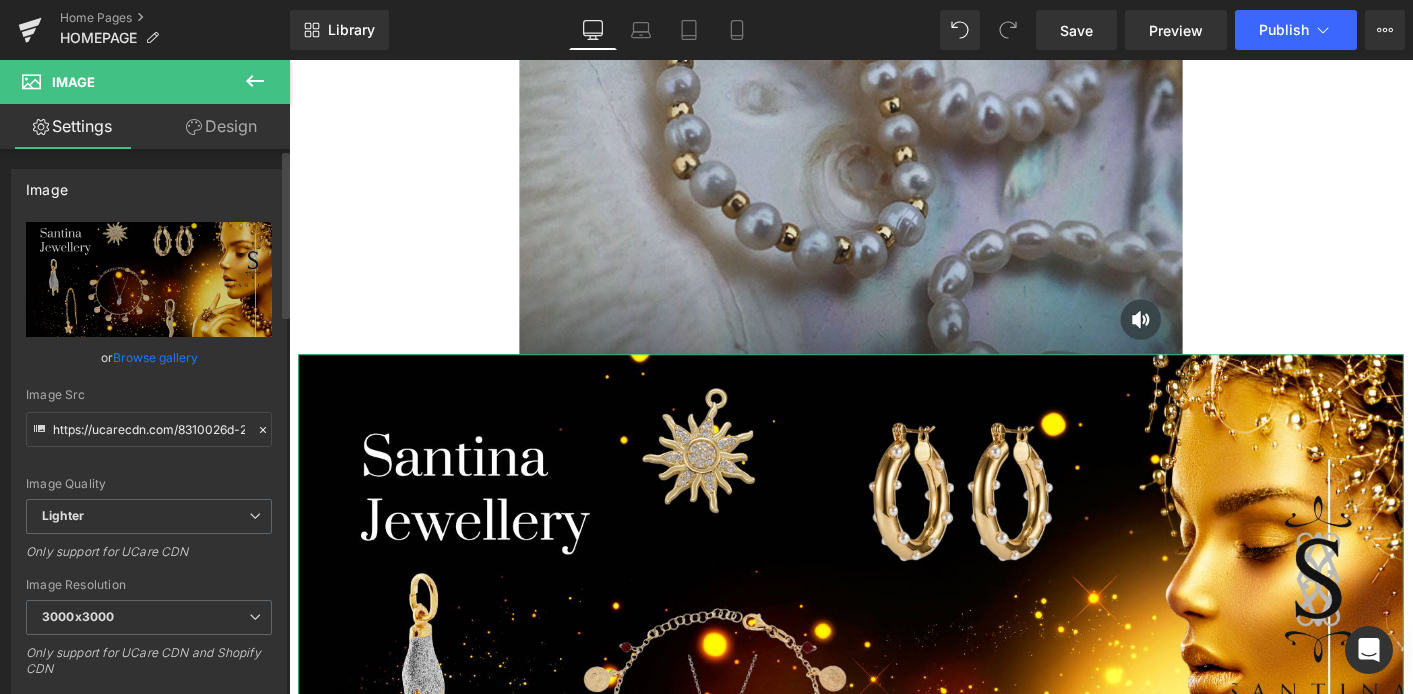click on "Browse gallery" at bounding box center (155, 357) 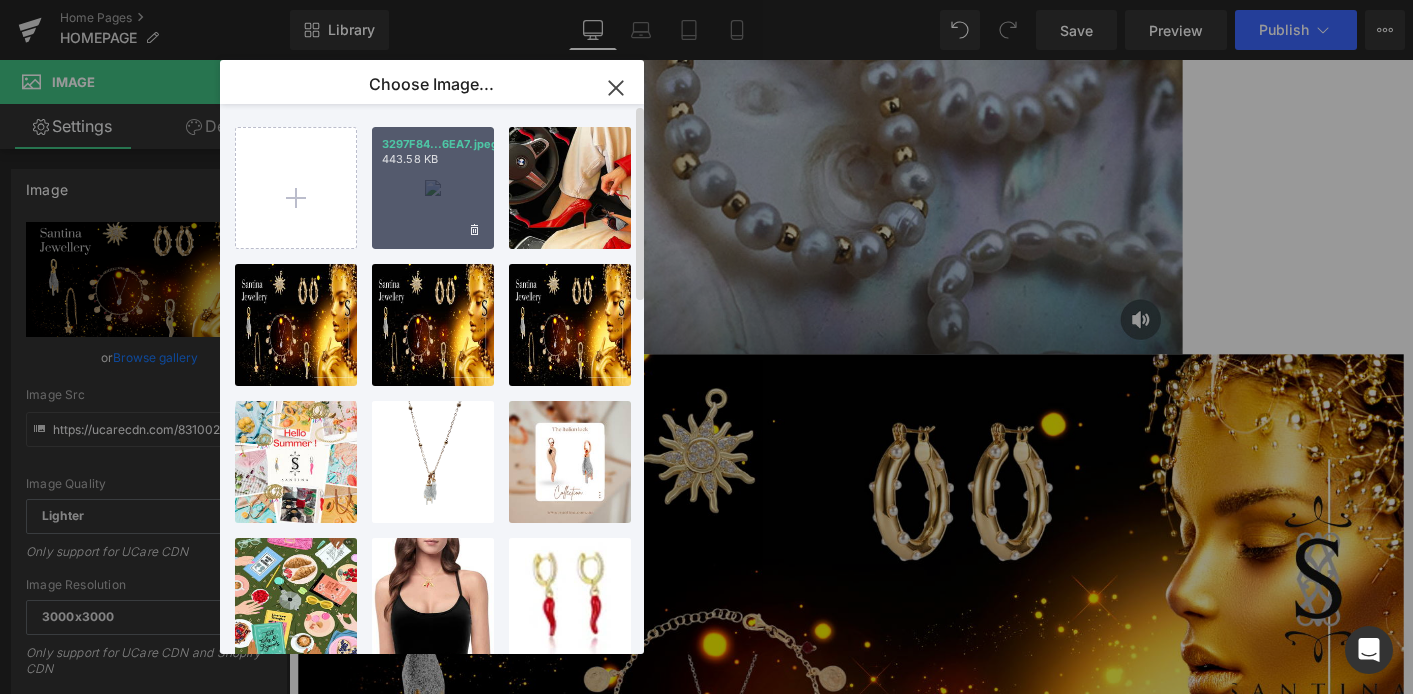 click on "3297F84...6EA7.jpeg 443.58 KB" at bounding box center (433, 188) 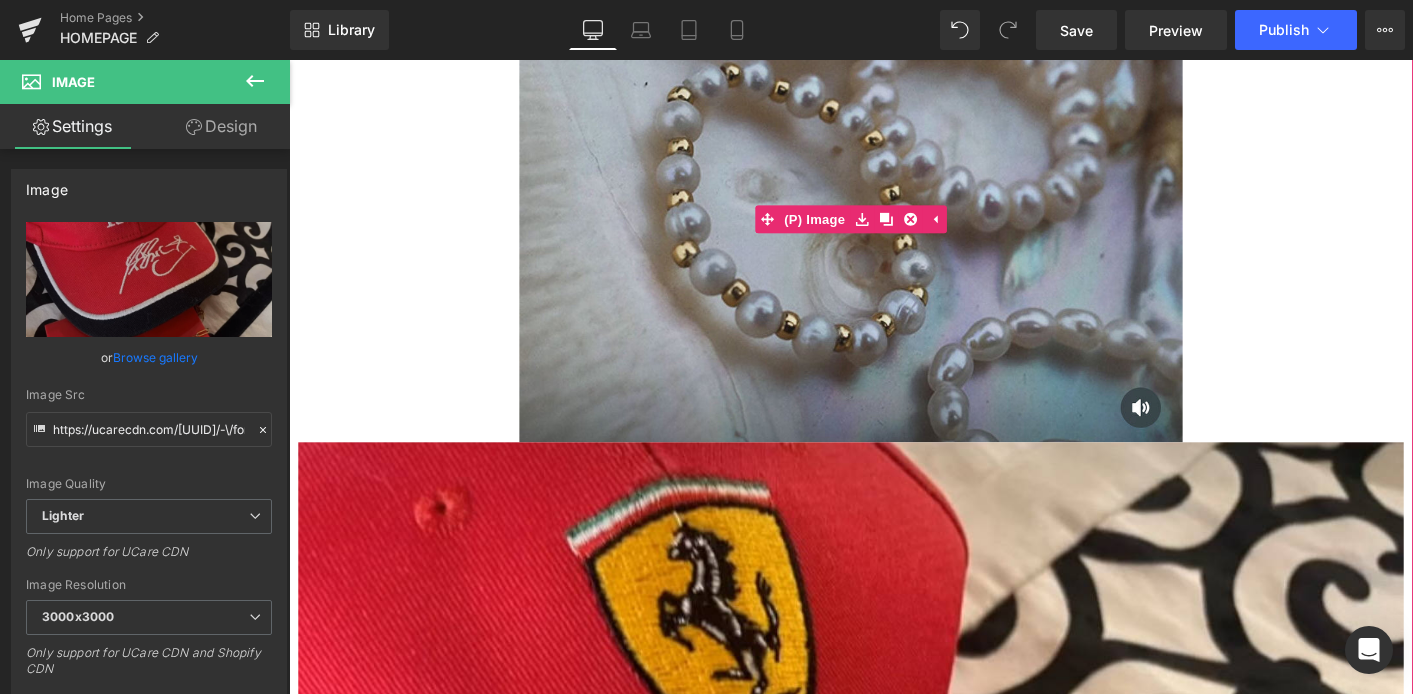 scroll, scrollTop: 1676, scrollLeft: 0, axis: vertical 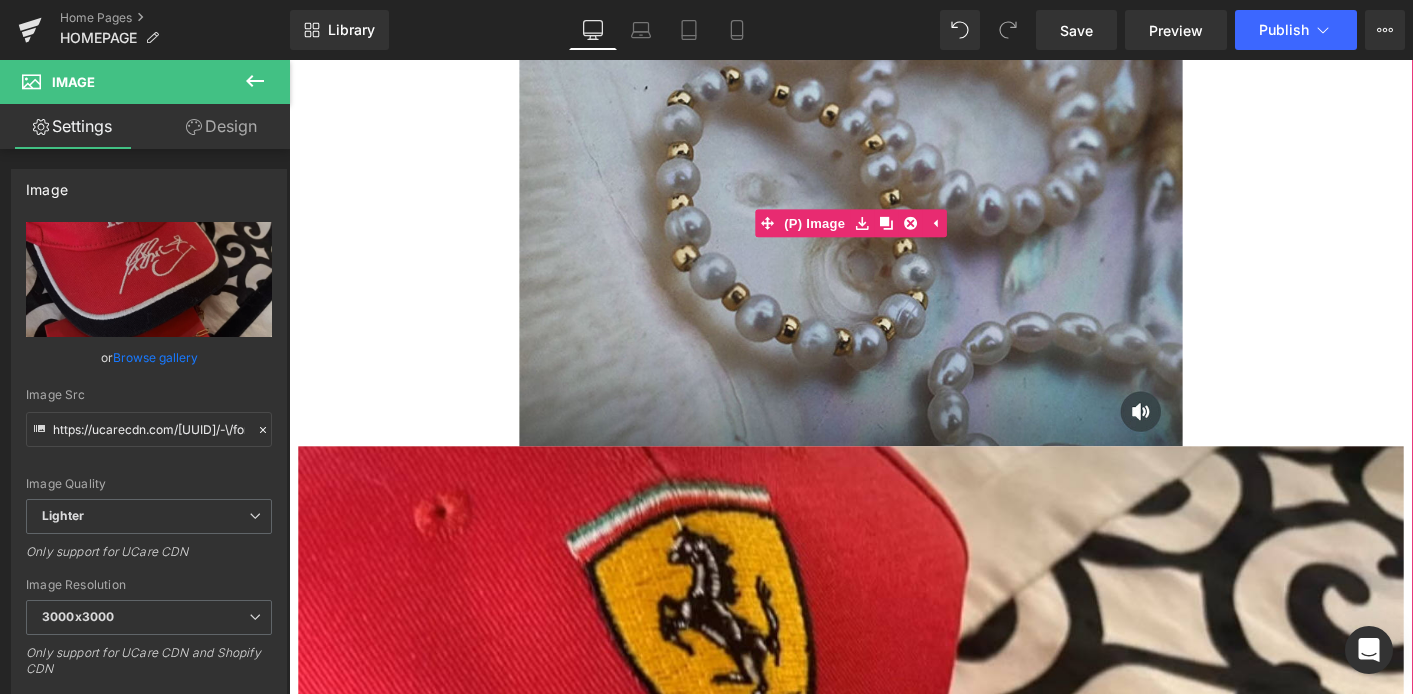 click at bounding box center (894, 236) 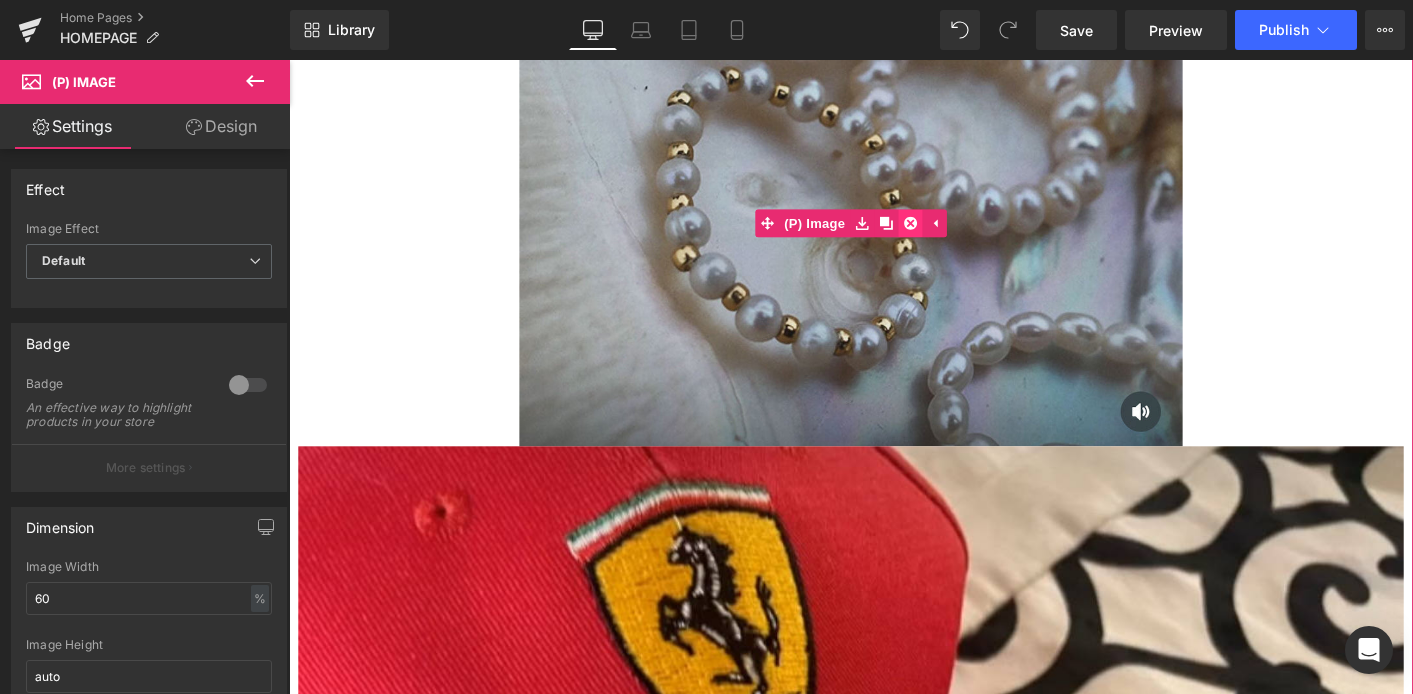 click at bounding box center (958, 236) 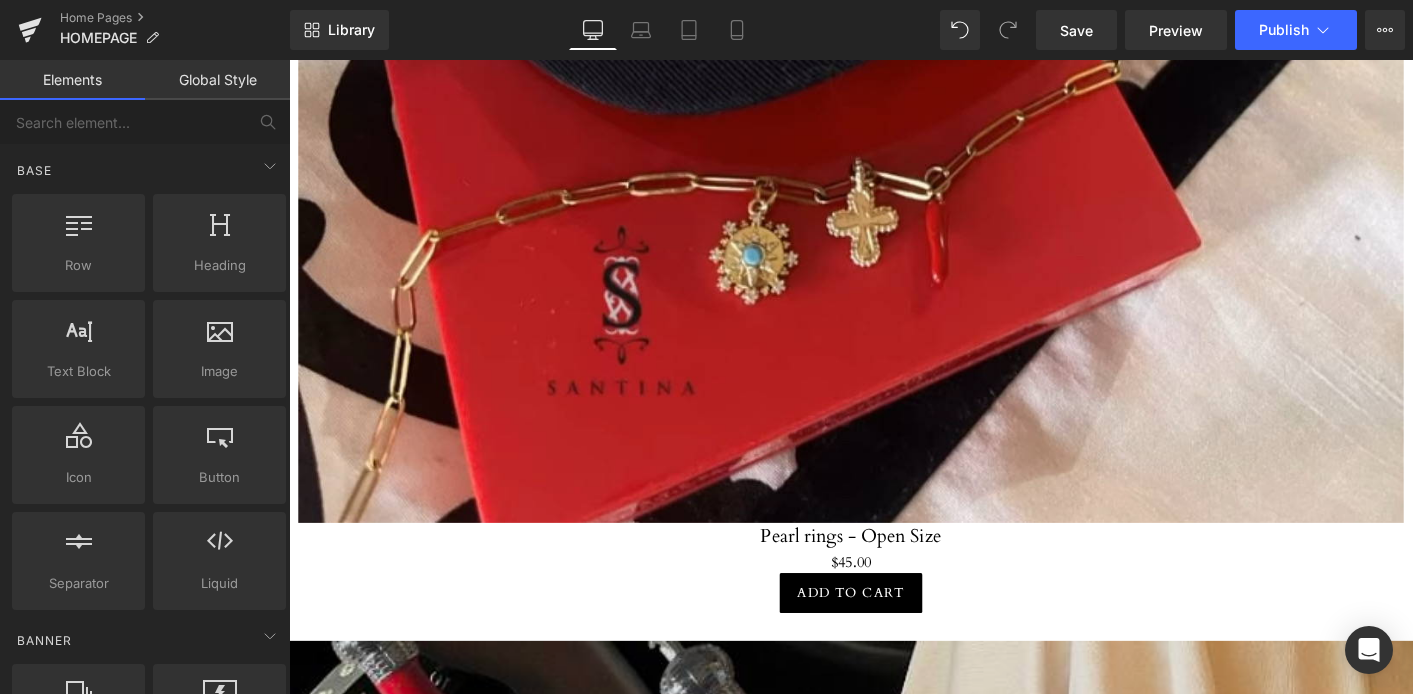 scroll, scrollTop: 2581, scrollLeft: 0, axis: vertical 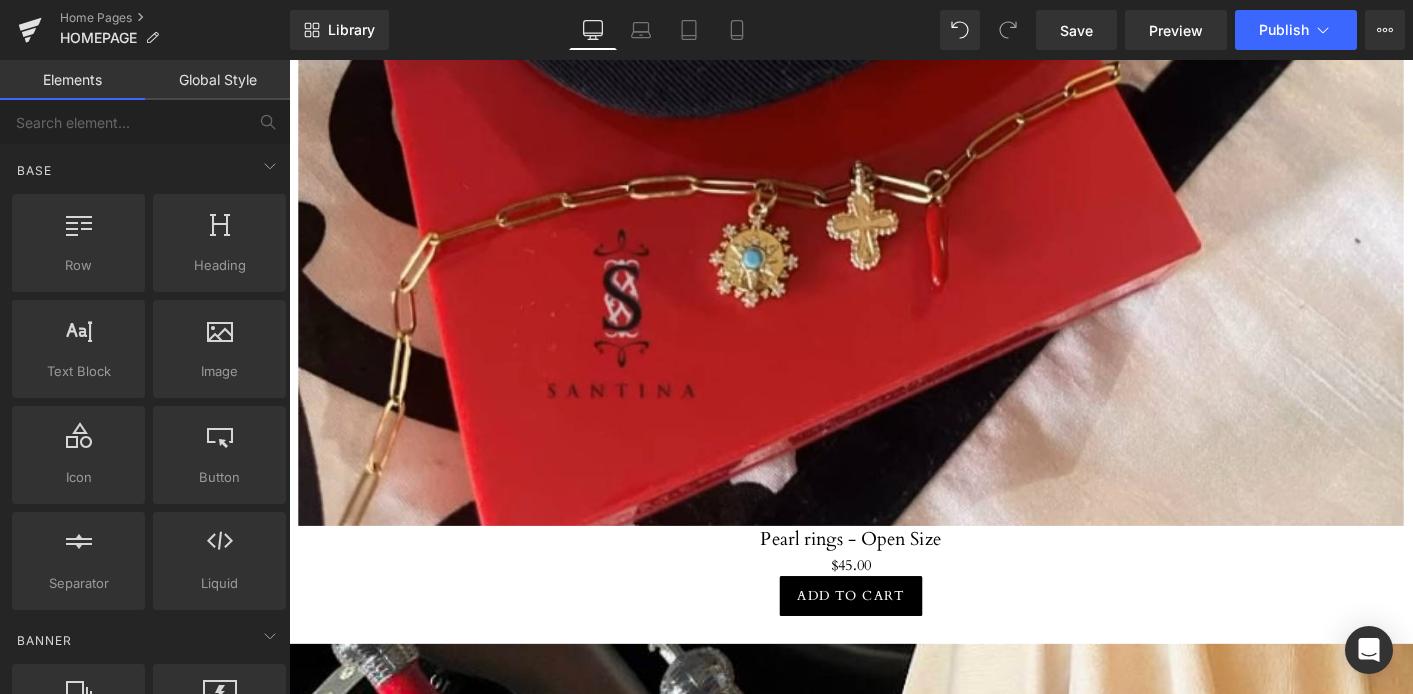 click on "$0
$45.00" at bounding box center (894, 604) 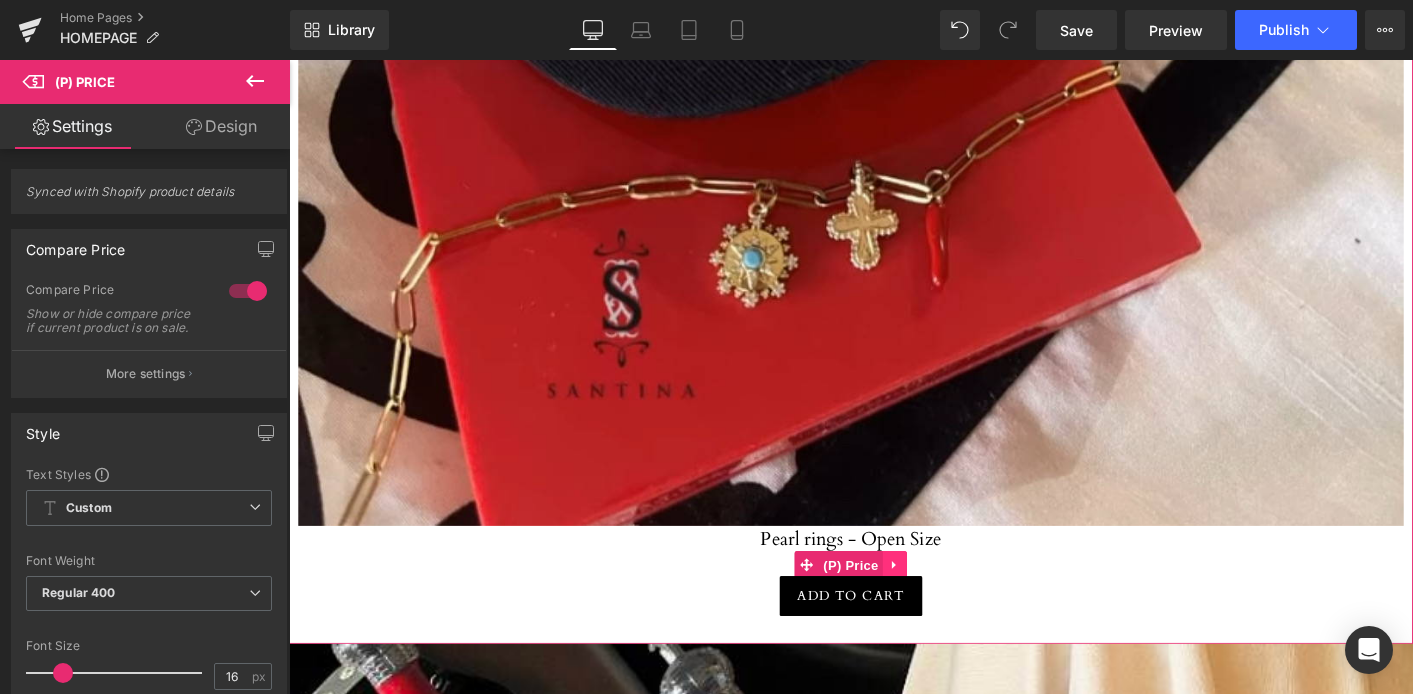 click 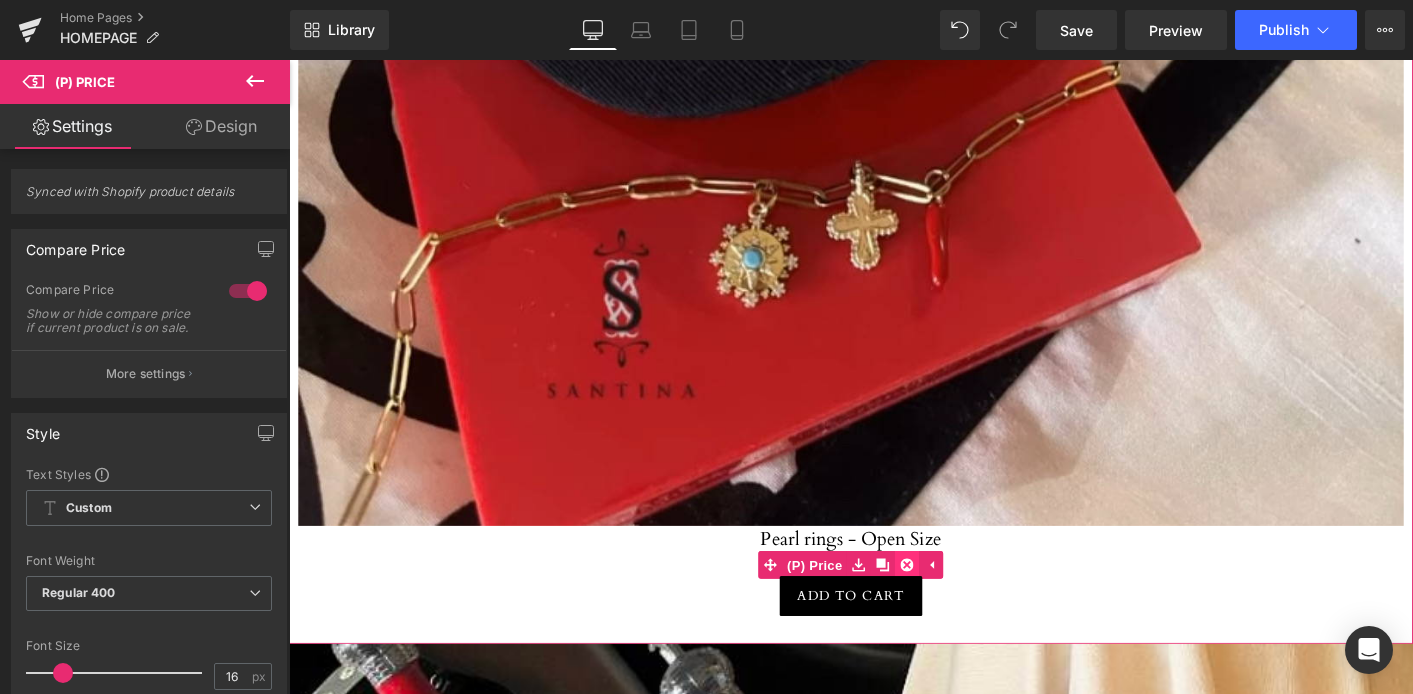 click 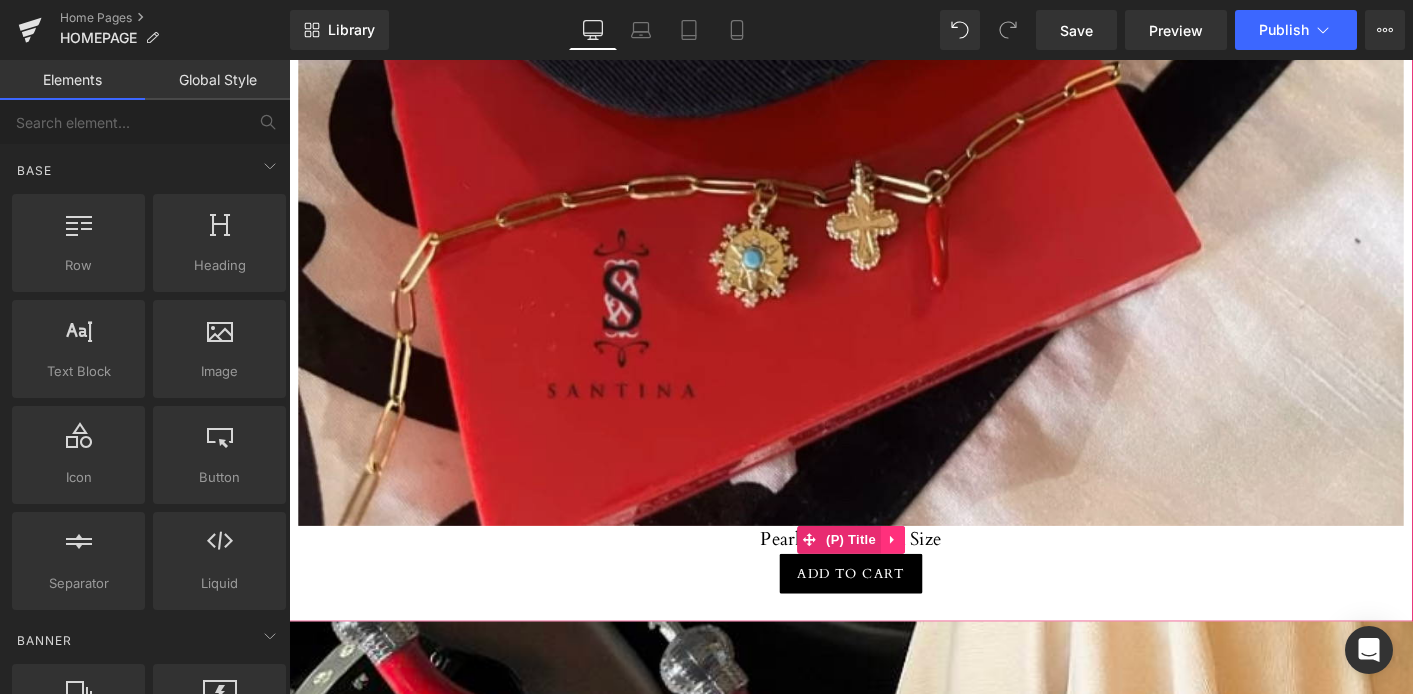 click at bounding box center (939, 577) 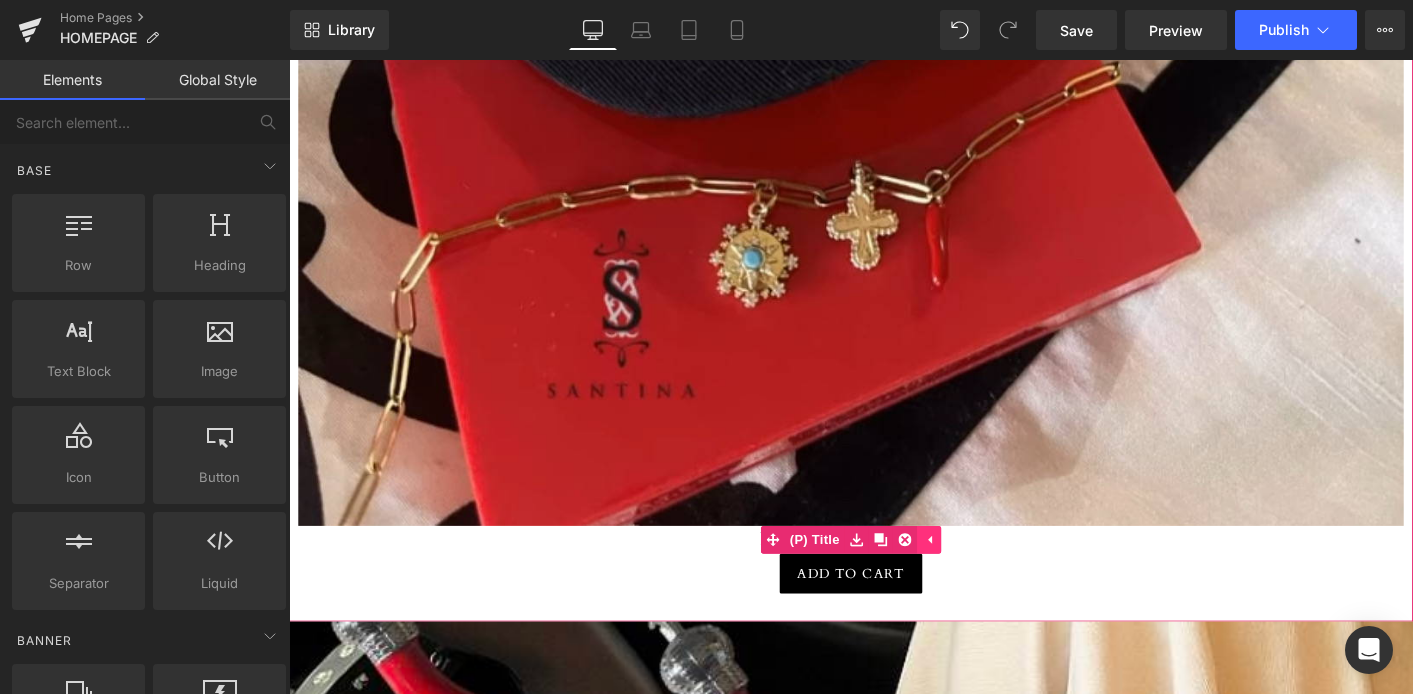 click 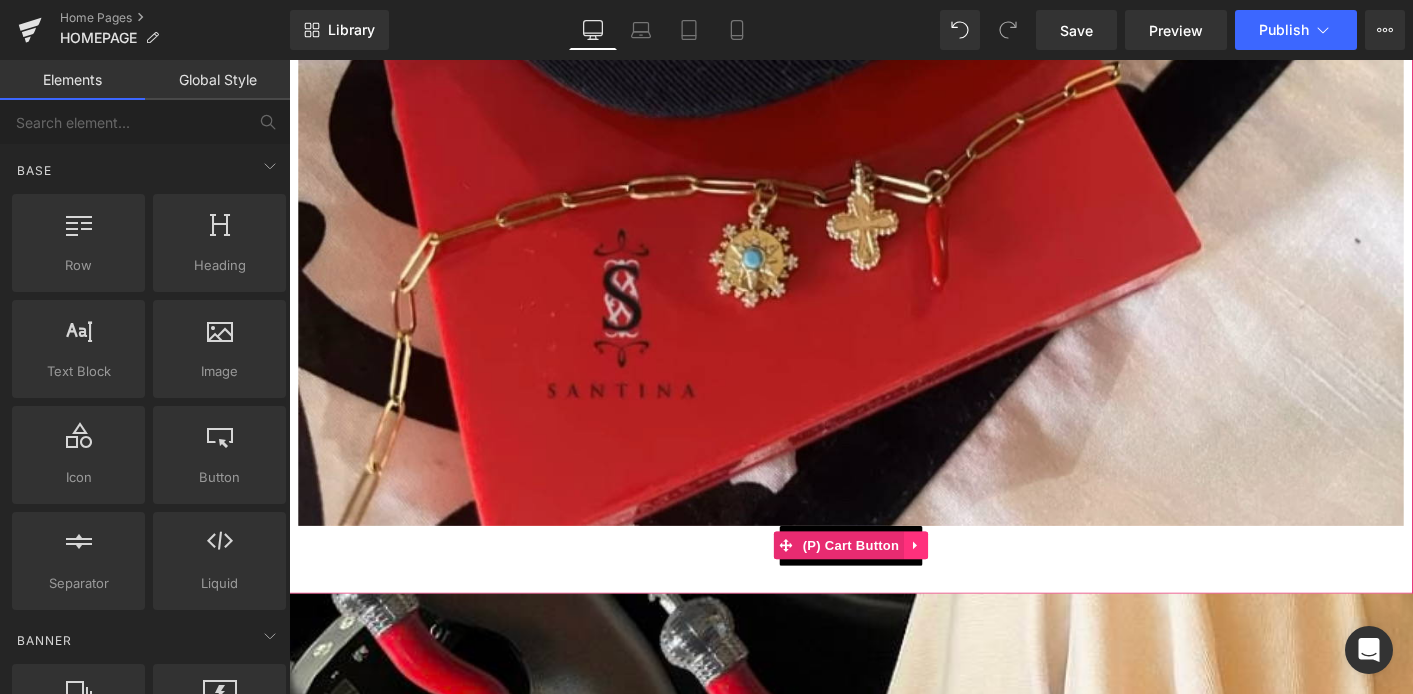 click 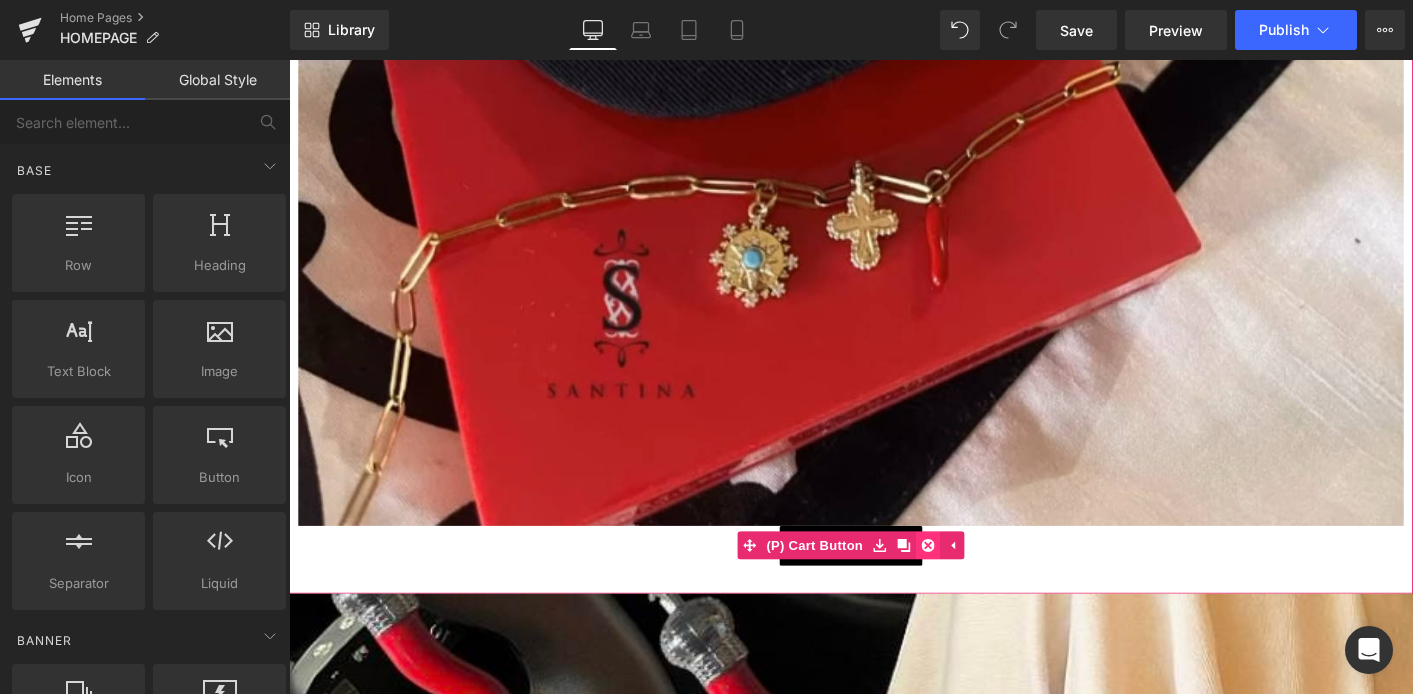 drag, startPoint x: 992, startPoint y: 580, endPoint x: 981, endPoint y: 583, distance: 11.401754 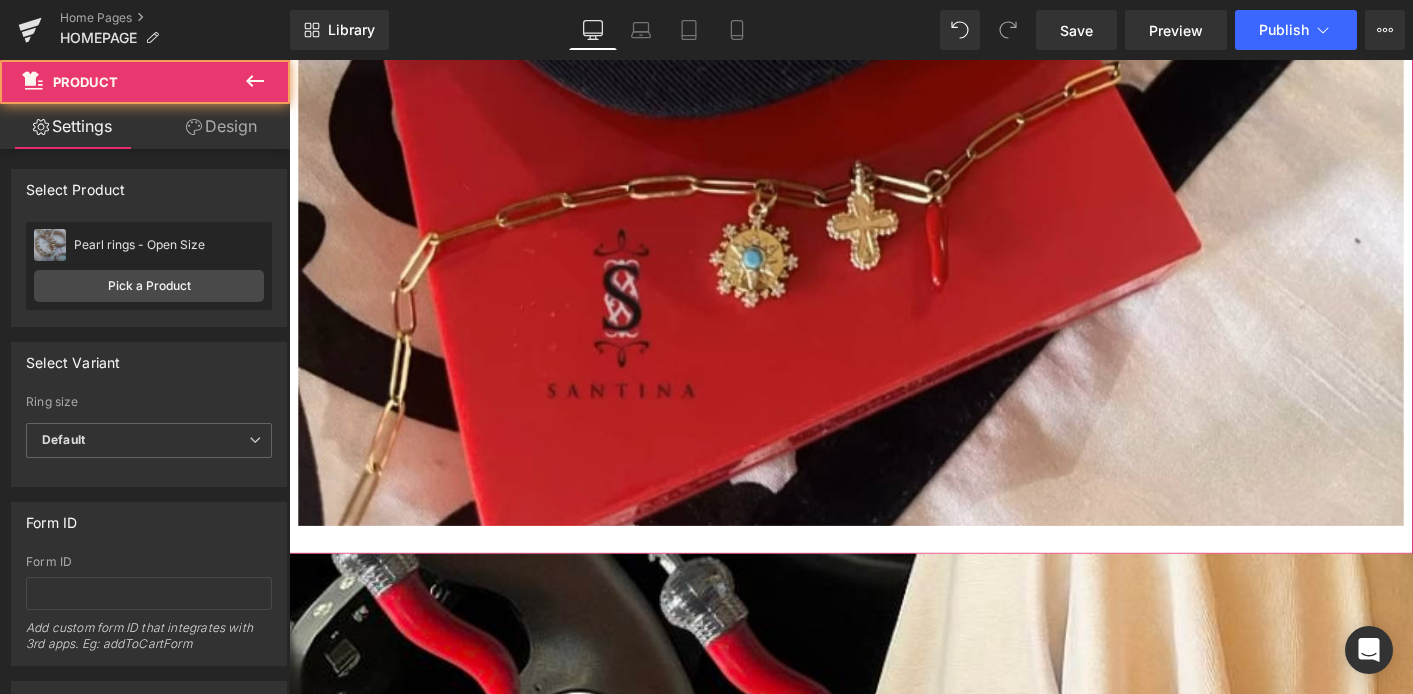 click on "Image
Product" at bounding box center (894, -173) 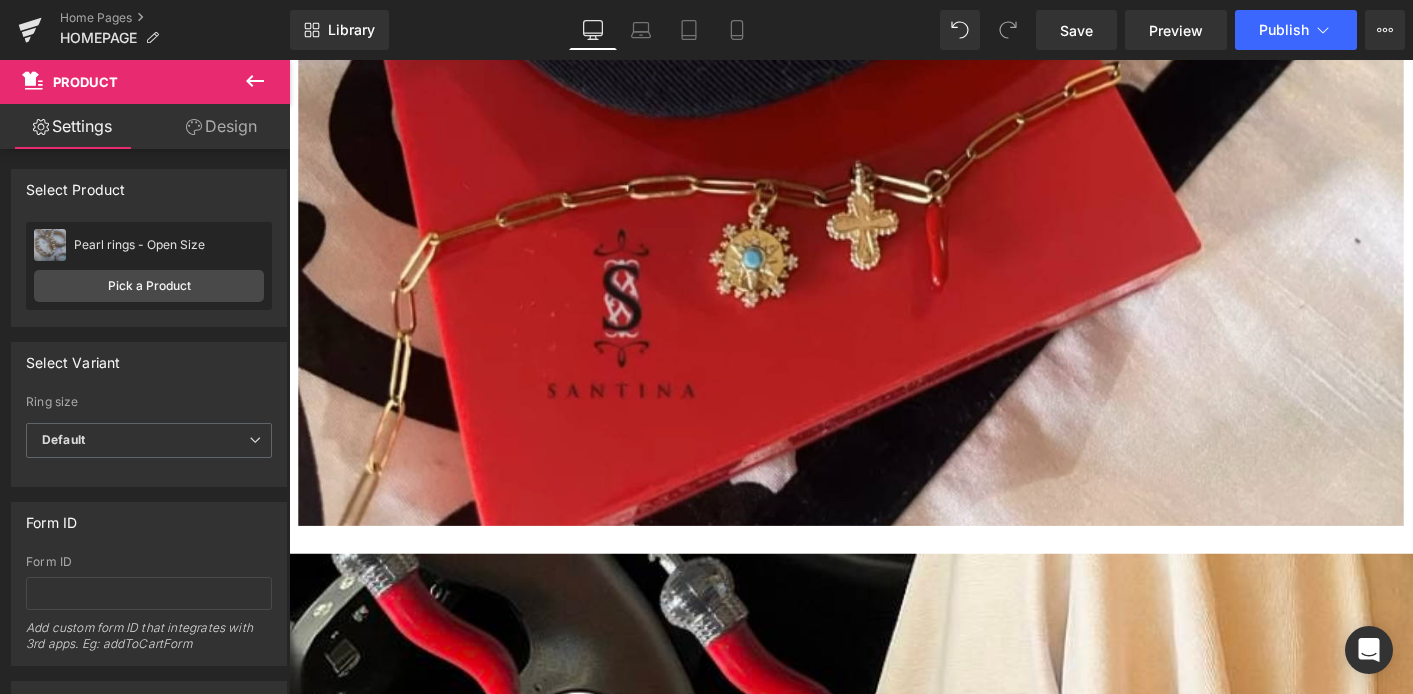 click 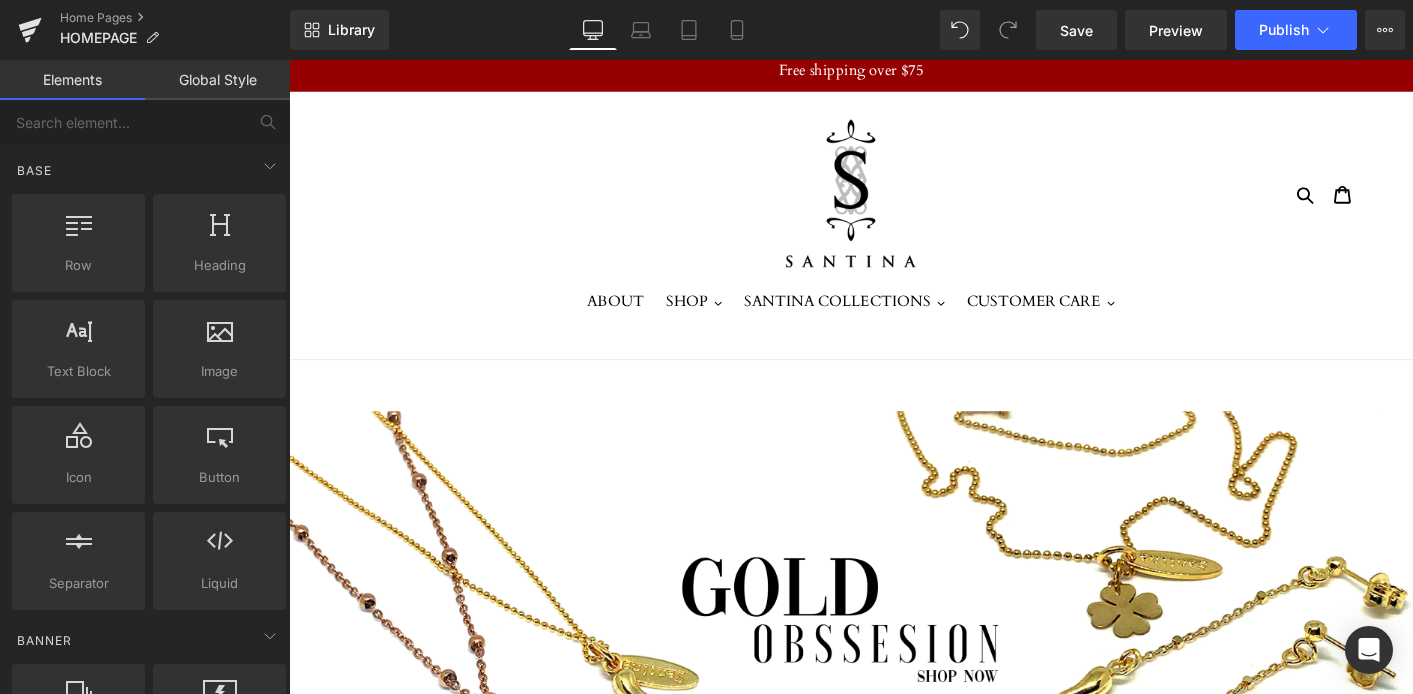 scroll, scrollTop: 0, scrollLeft: 0, axis: both 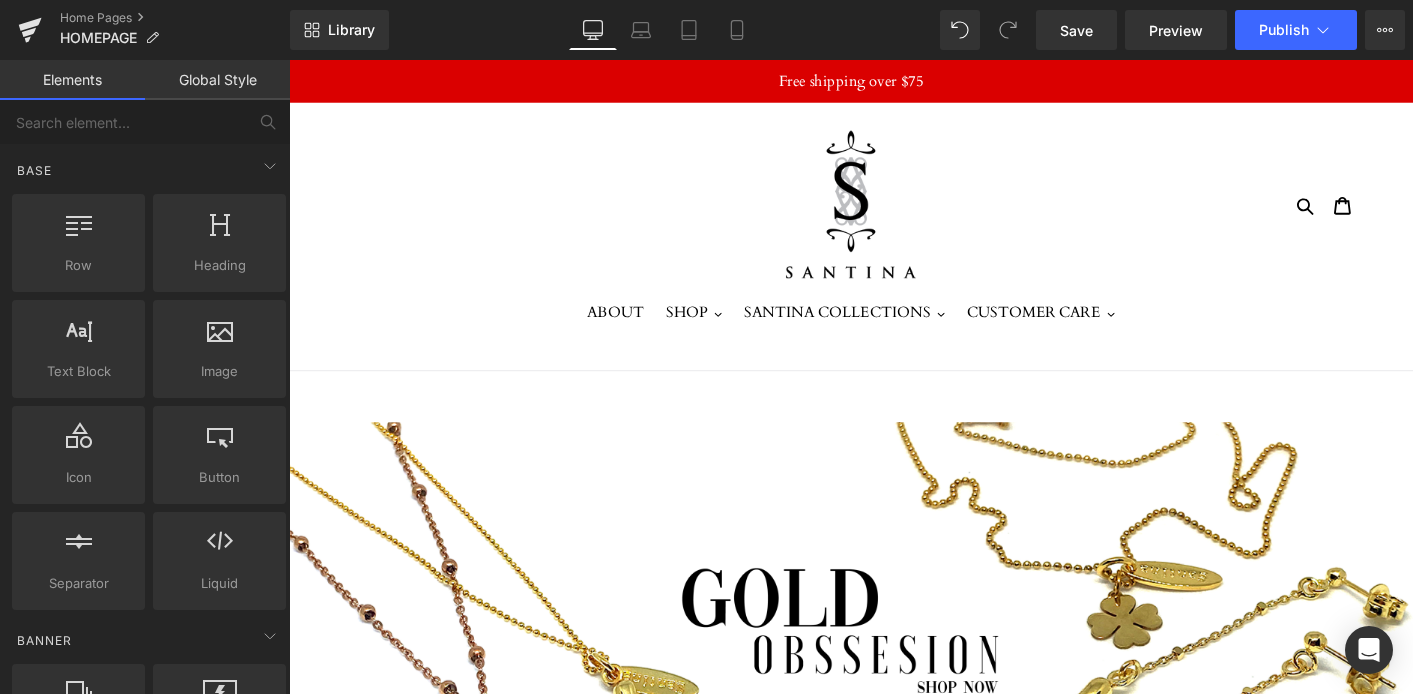 click on "Free shipping over $75" at bounding box center (894, 83) 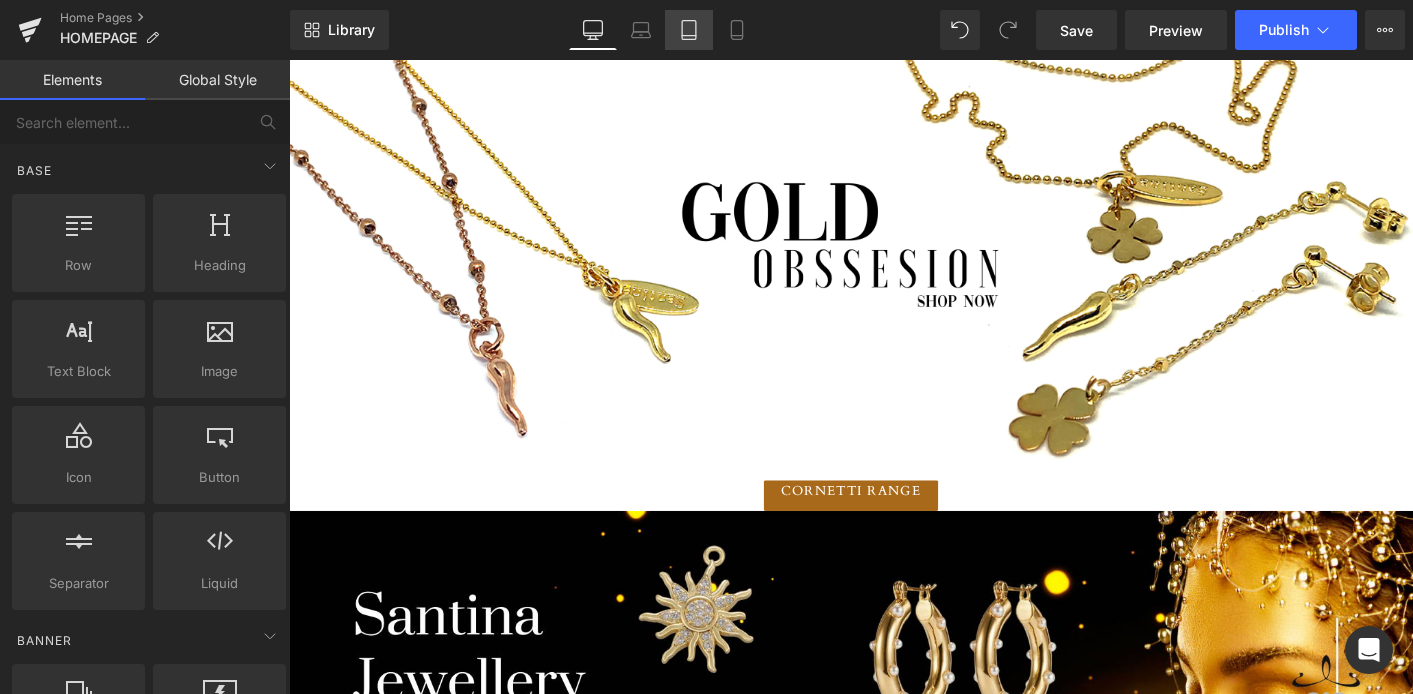 scroll, scrollTop: 378, scrollLeft: 0, axis: vertical 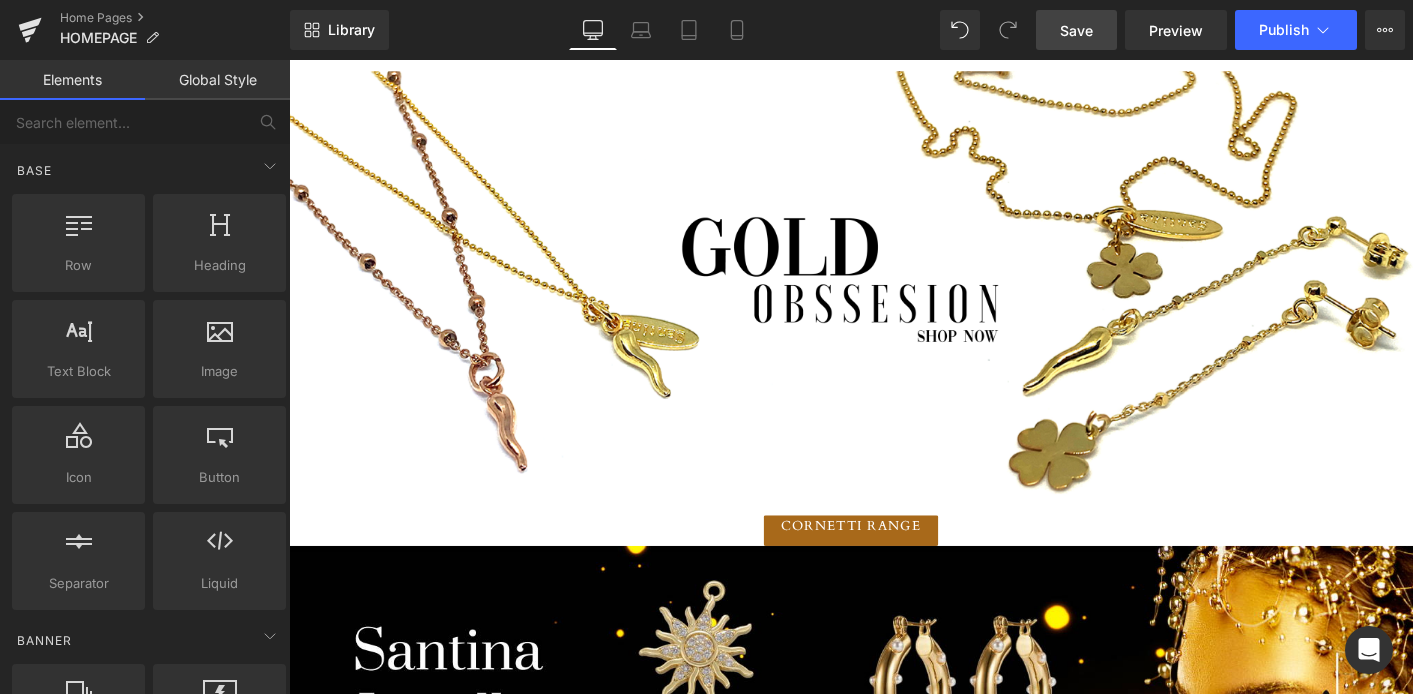click on "Save" at bounding box center (1076, 30) 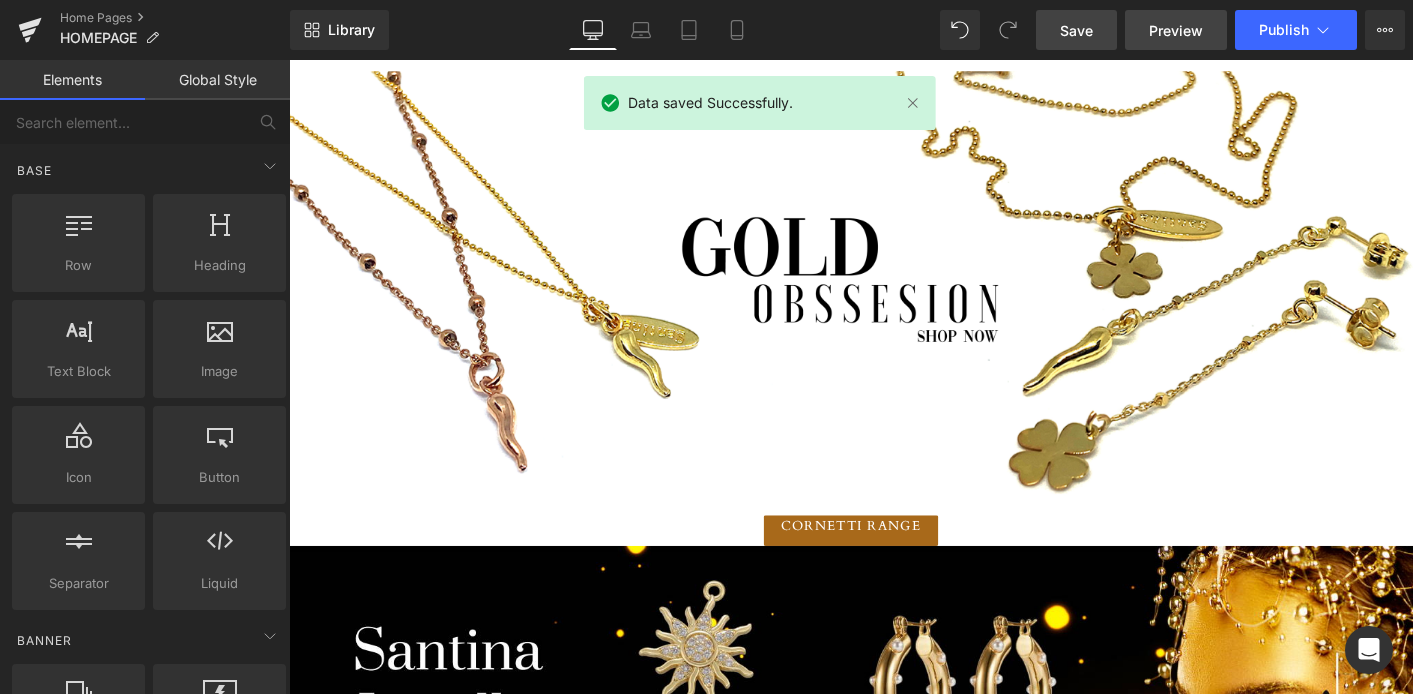 click on "Preview" at bounding box center [1176, 30] 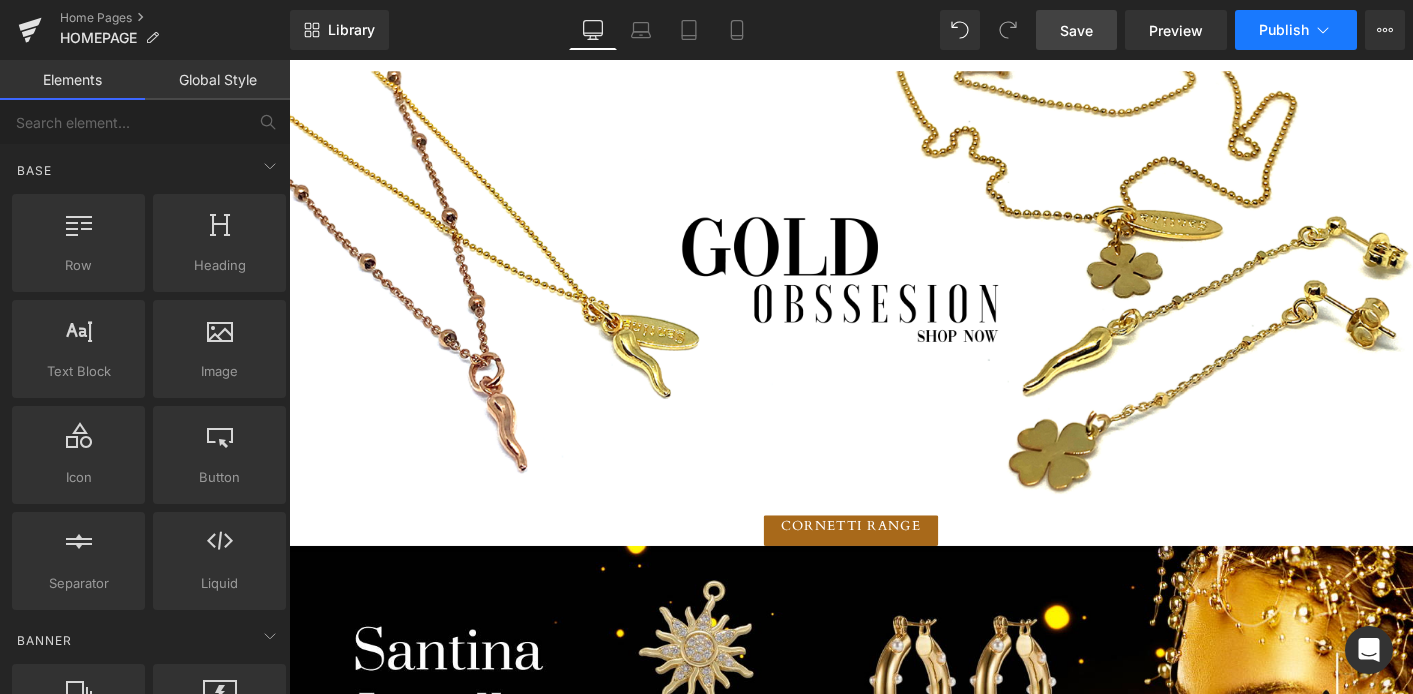 click on "Publish" at bounding box center [1284, 30] 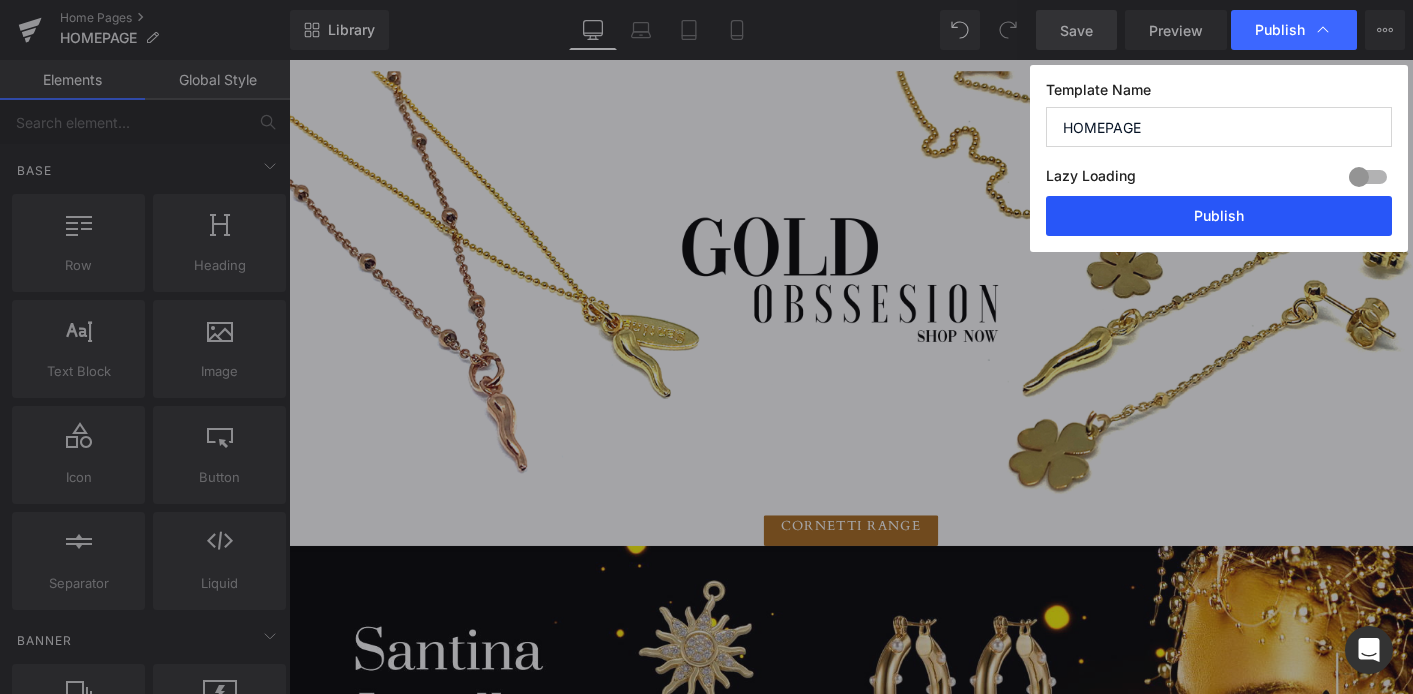 click on "Publish" at bounding box center (1219, 216) 